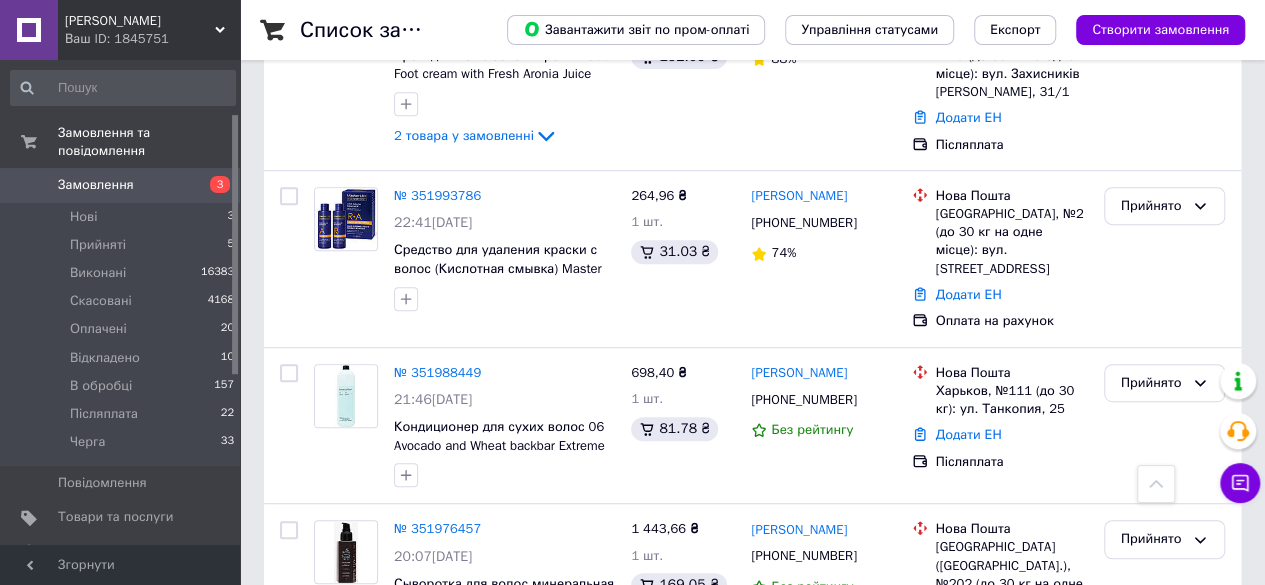 scroll, scrollTop: 400, scrollLeft: 0, axis: vertical 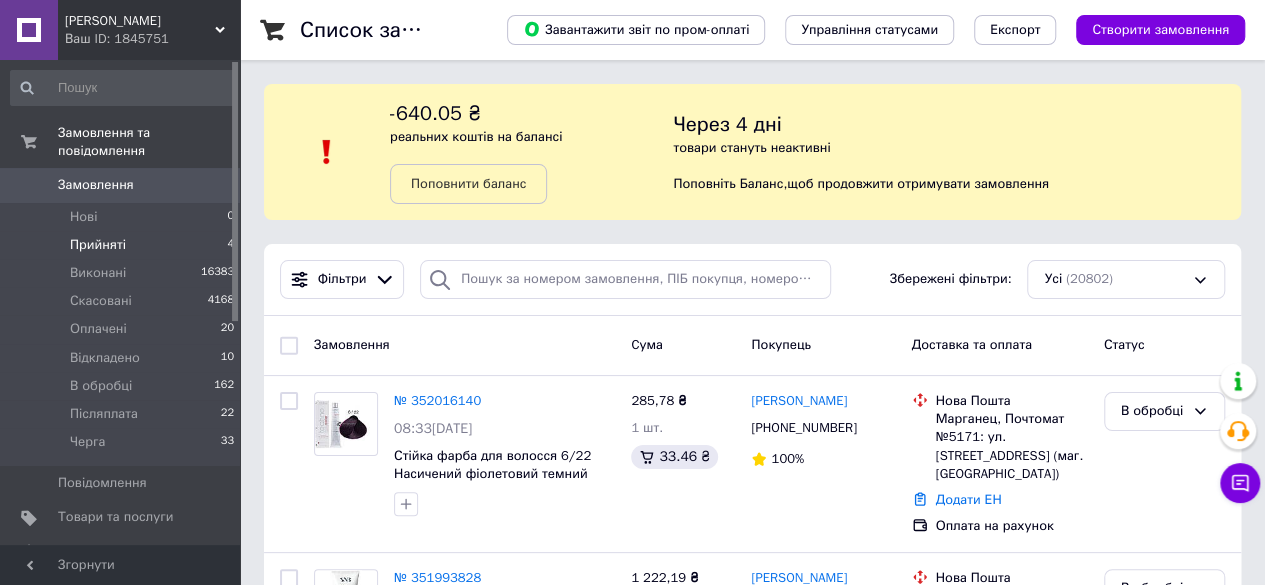 click on "Прийняті" at bounding box center (98, 245) 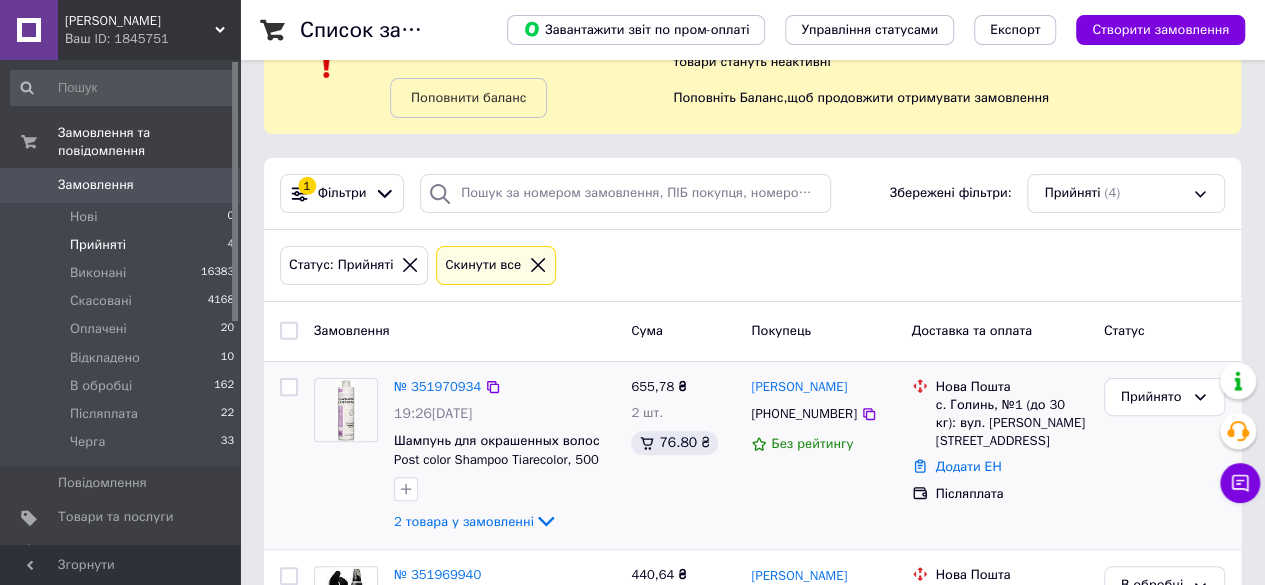 scroll, scrollTop: 200, scrollLeft: 0, axis: vertical 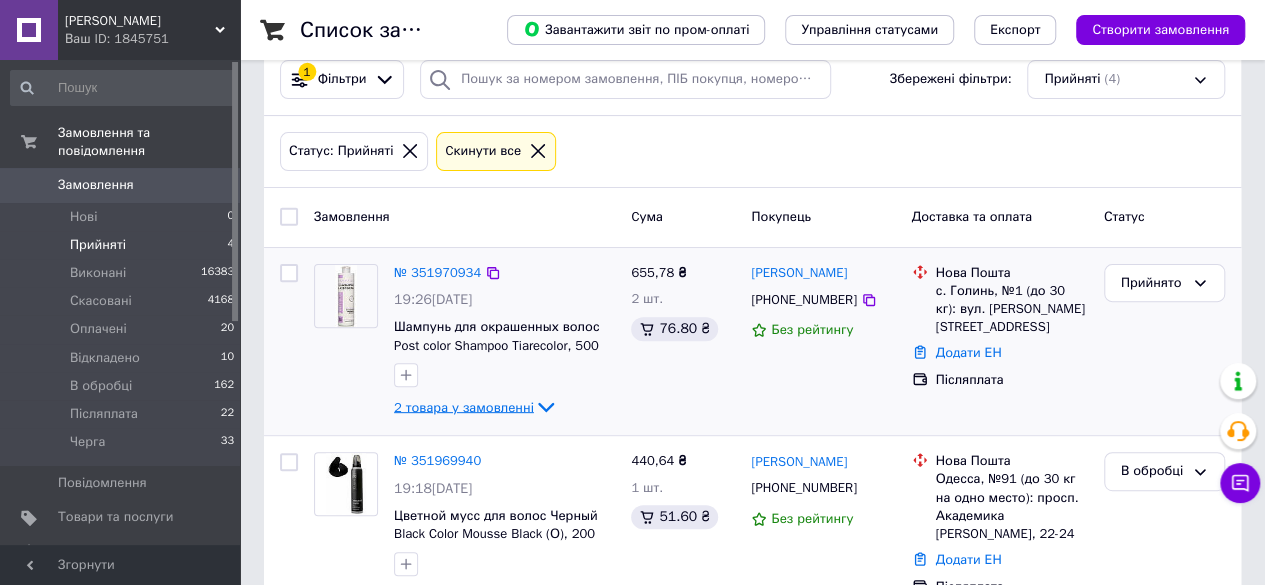 click on "2 товара у замовленні" at bounding box center [464, 406] 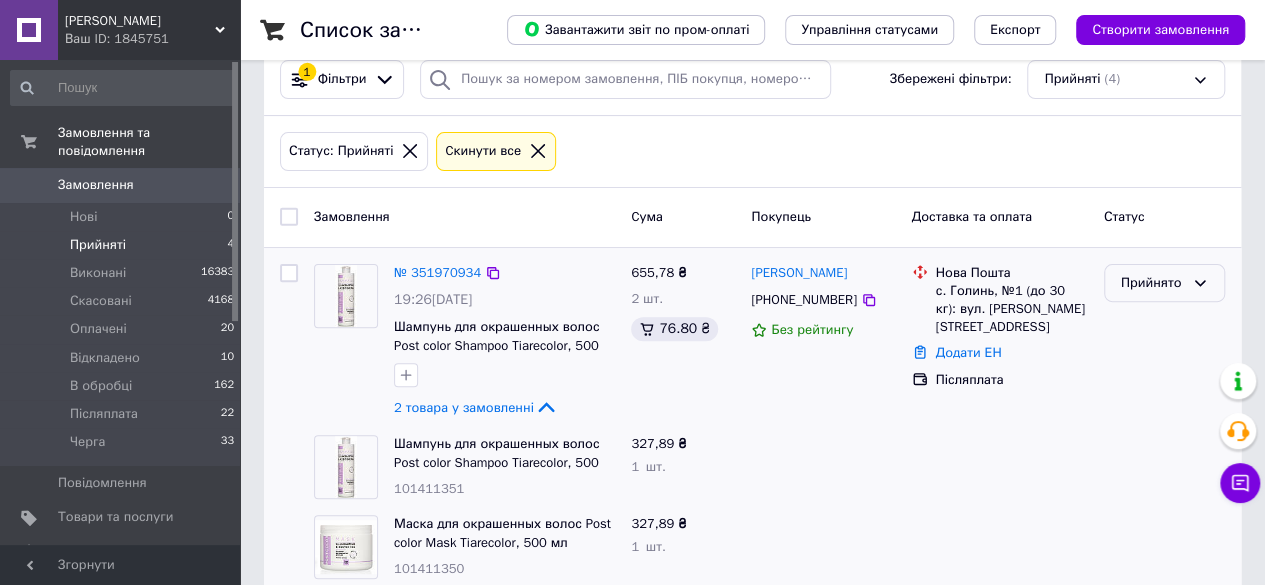 click 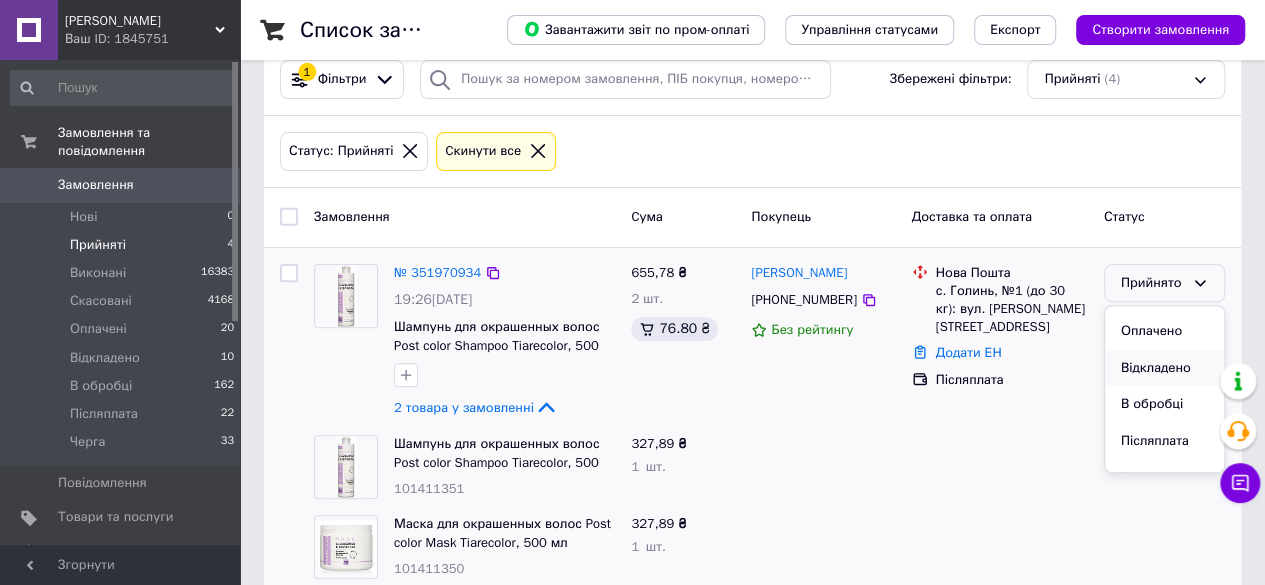 scroll, scrollTop: 90, scrollLeft: 0, axis: vertical 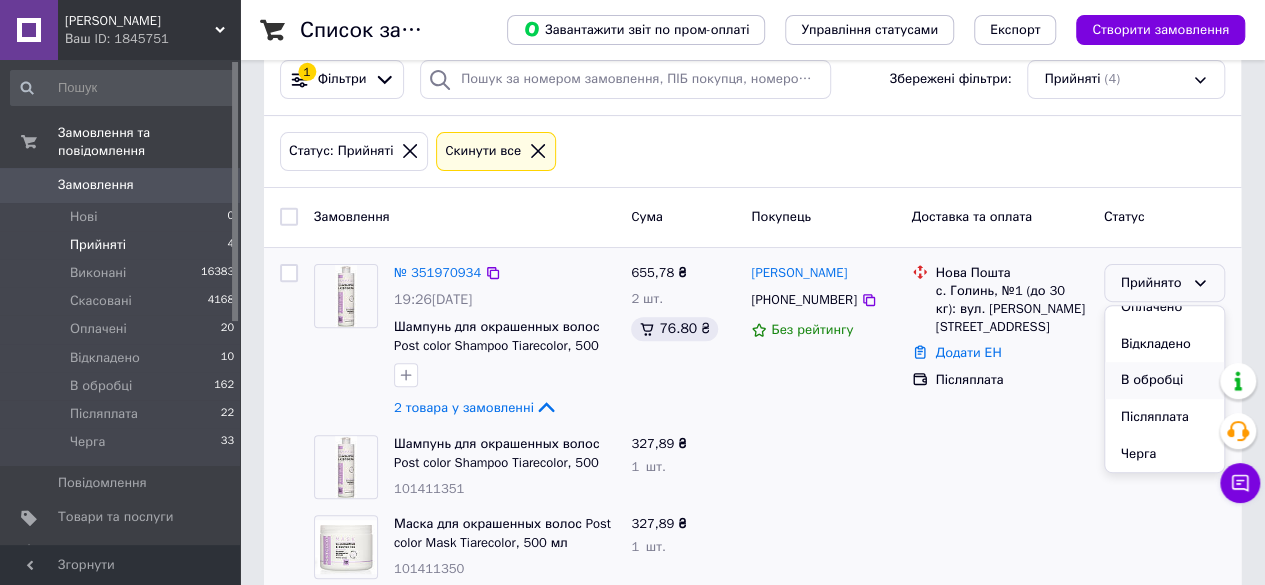 click on "В обробці" at bounding box center [1164, 380] 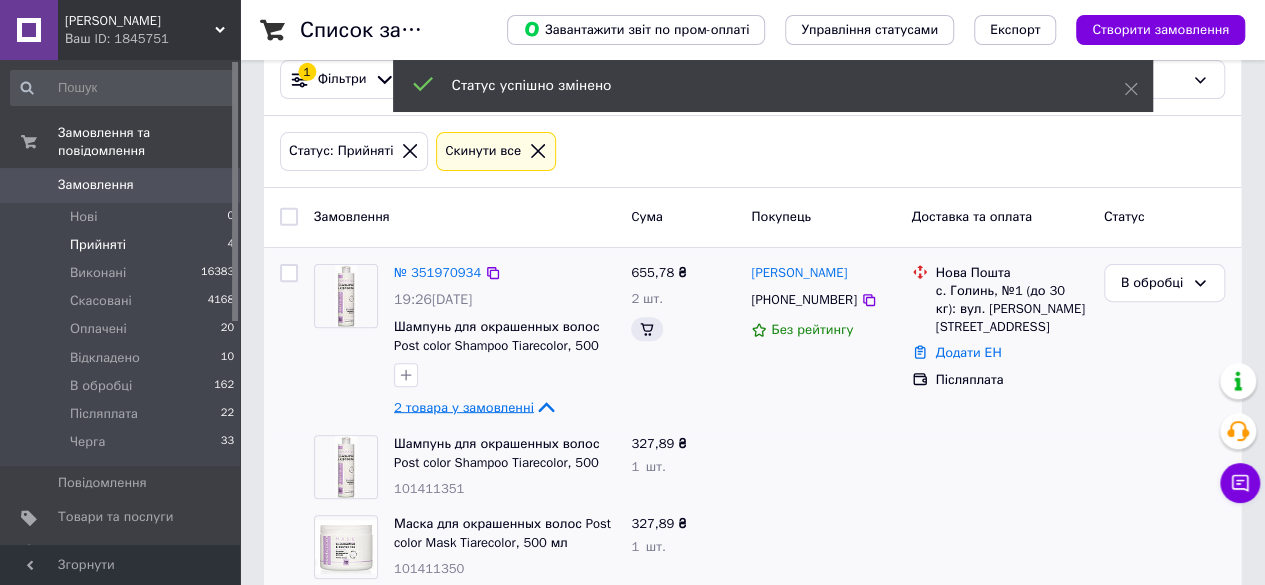 click on "2 товара у замовленні" at bounding box center (464, 406) 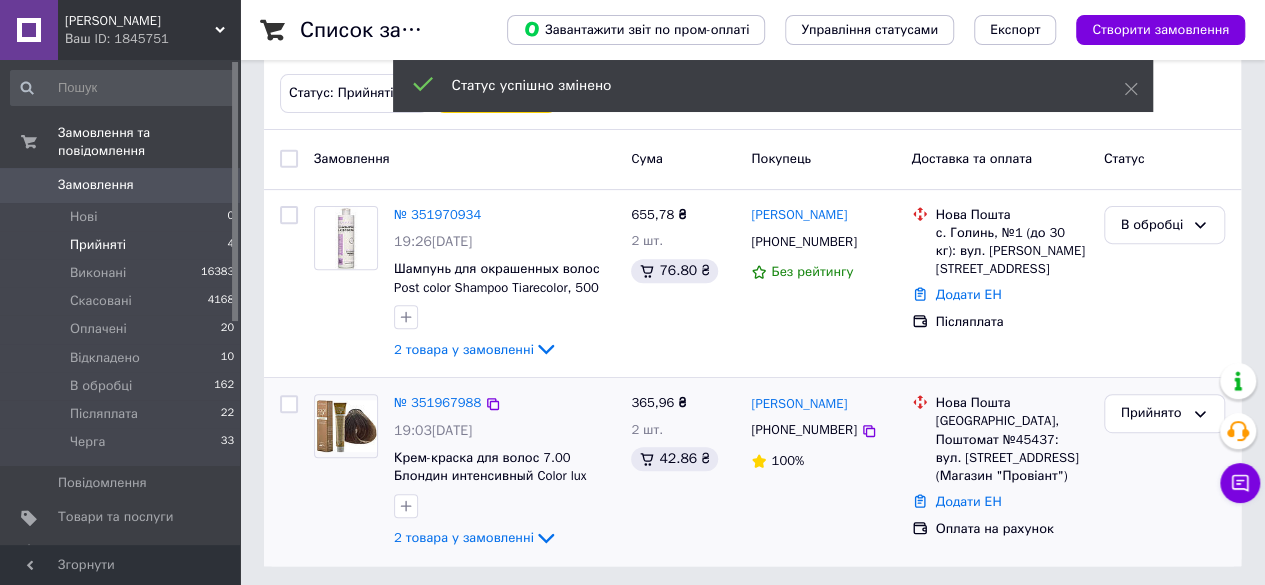 scroll, scrollTop: 260, scrollLeft: 0, axis: vertical 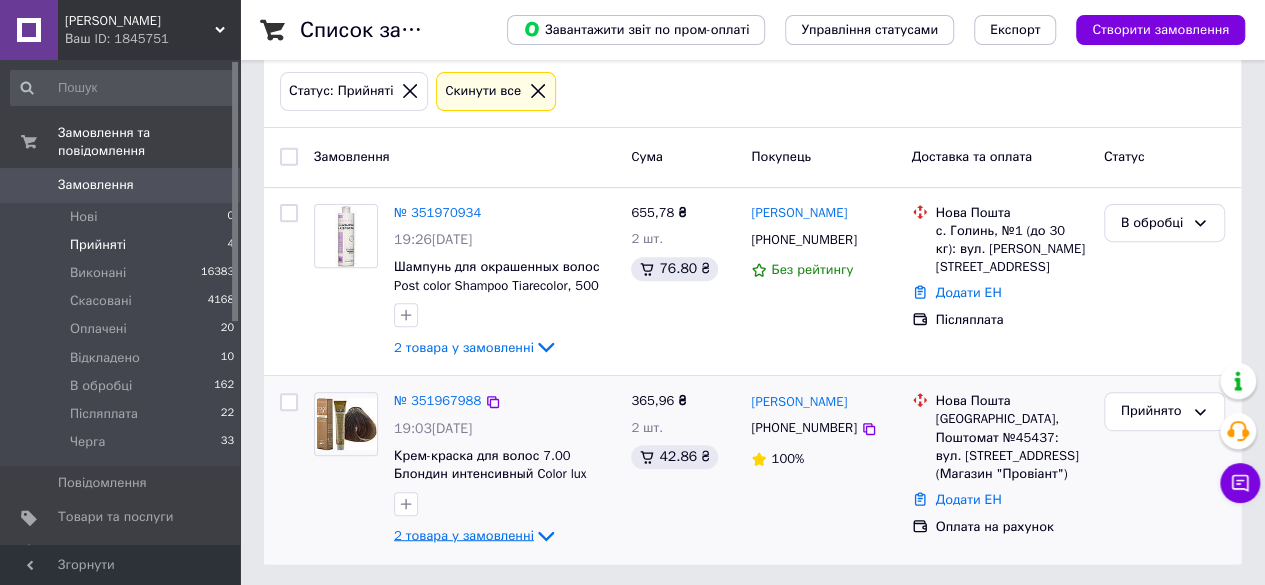 click on "2 товара у замовленні" at bounding box center (464, 535) 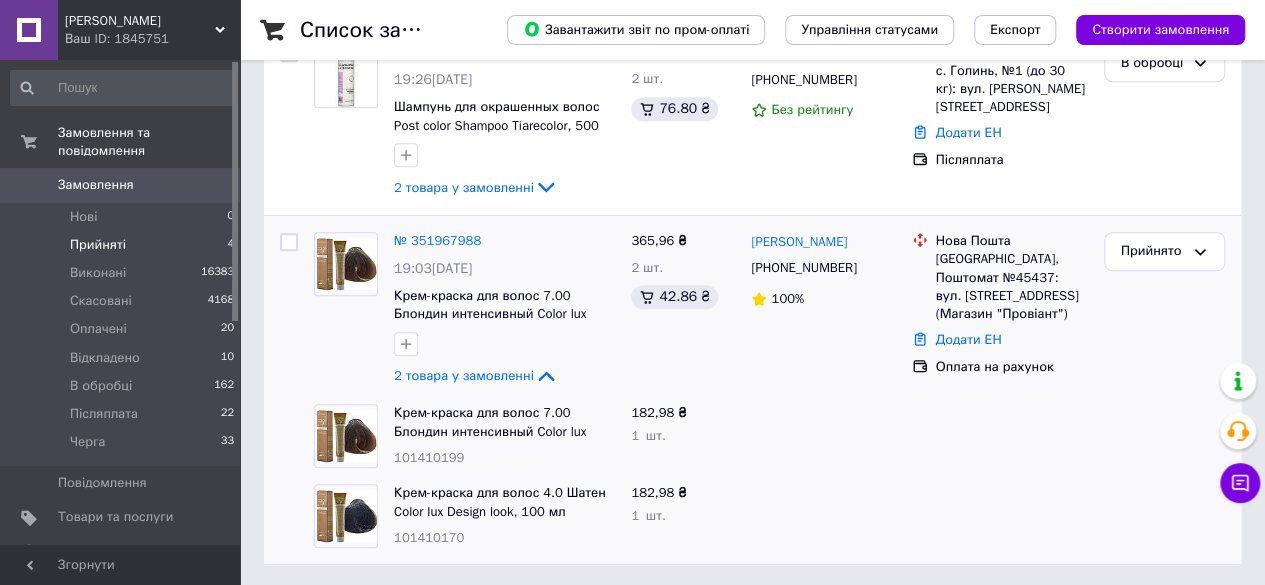 scroll, scrollTop: 421, scrollLeft: 0, axis: vertical 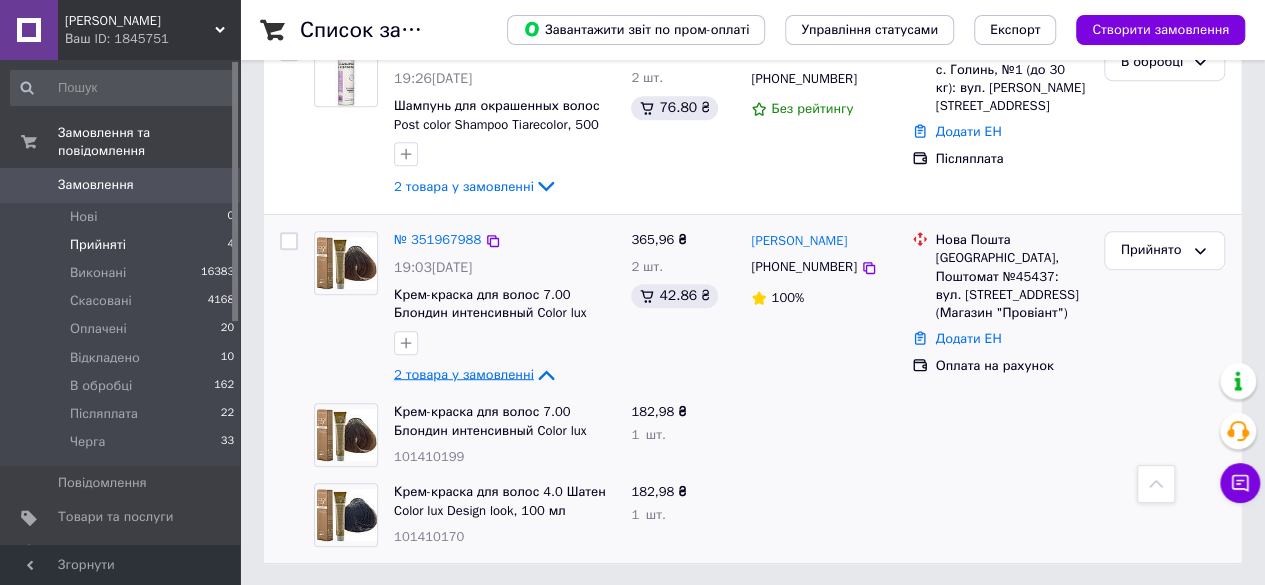 click on "2 товара у замовленні" at bounding box center [464, 374] 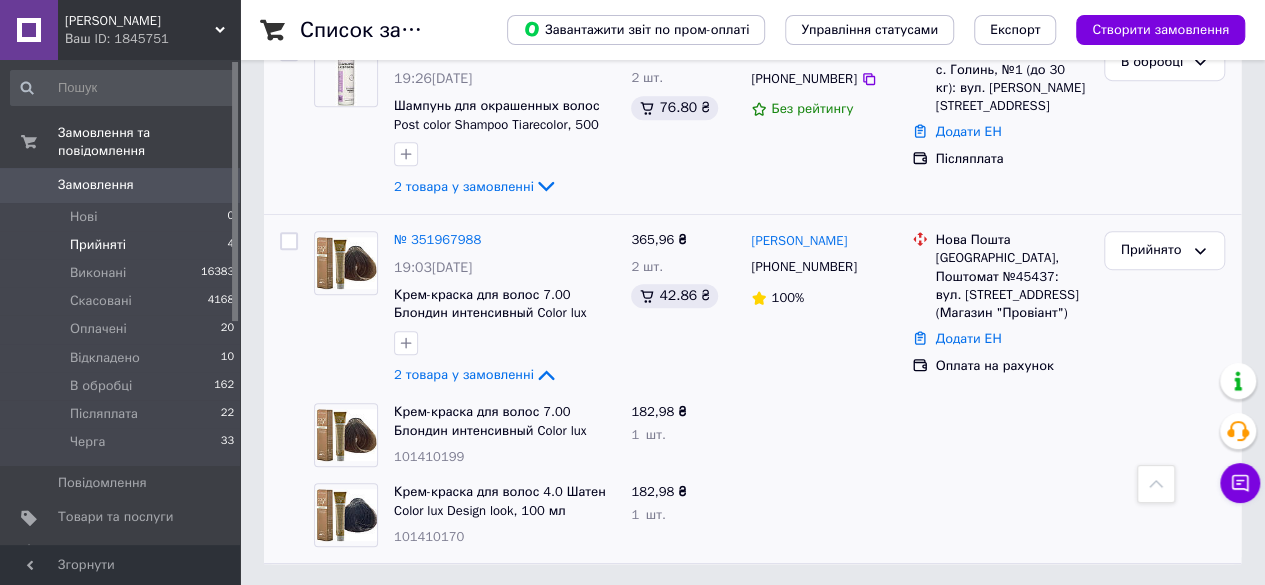 scroll, scrollTop: 260, scrollLeft: 0, axis: vertical 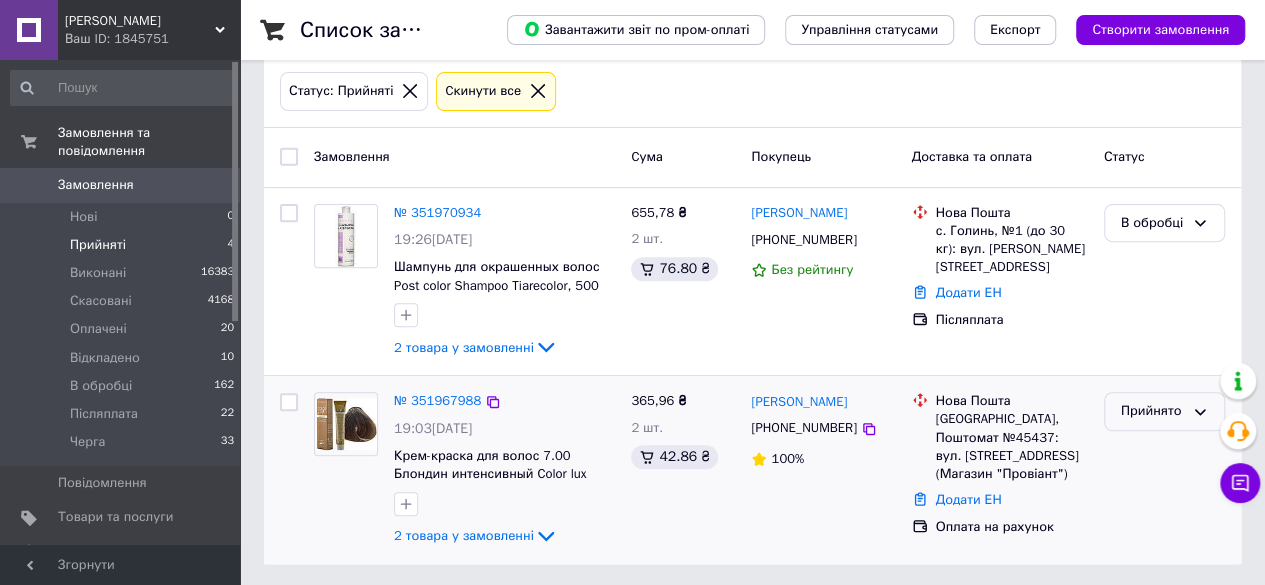 click 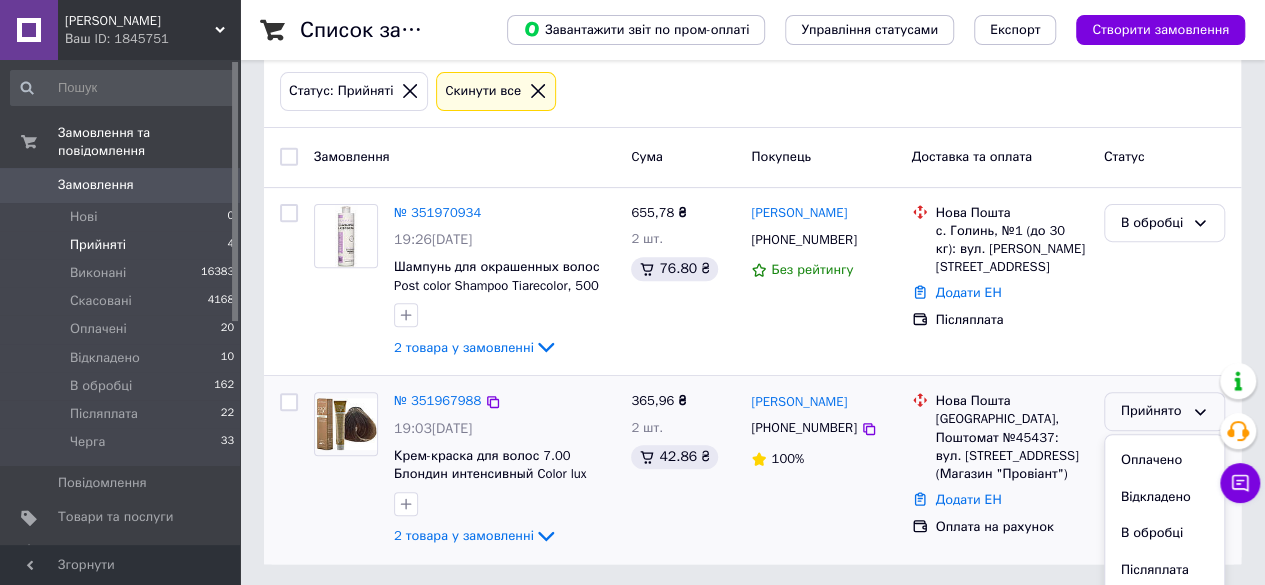 scroll, scrollTop: 90, scrollLeft: 0, axis: vertical 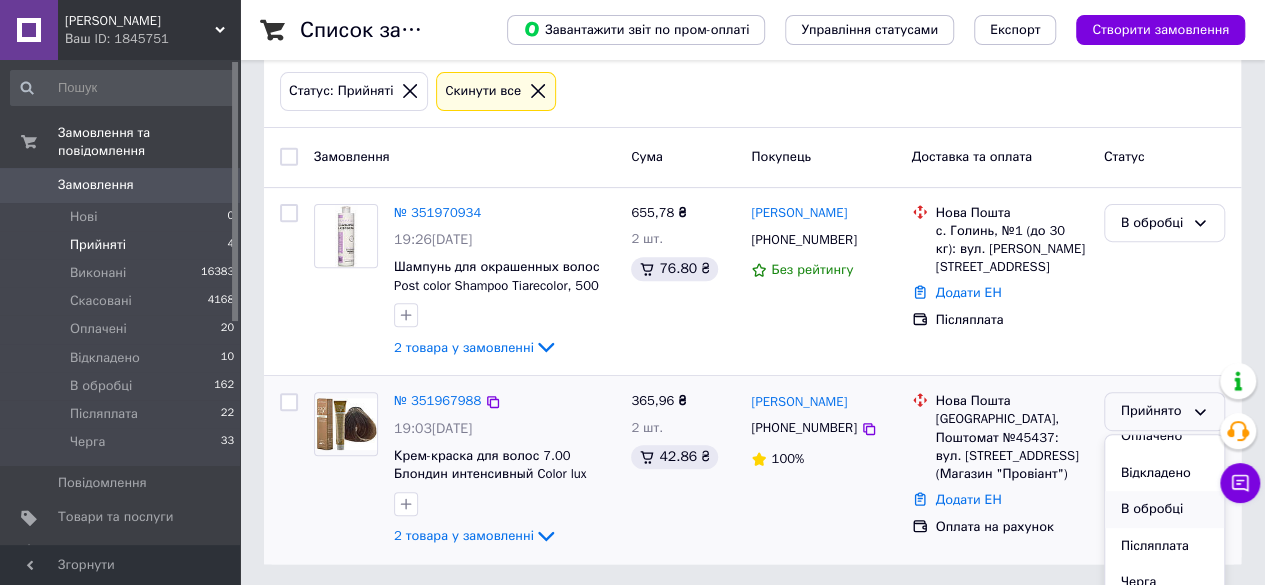 click on "В обробці" at bounding box center (1164, 509) 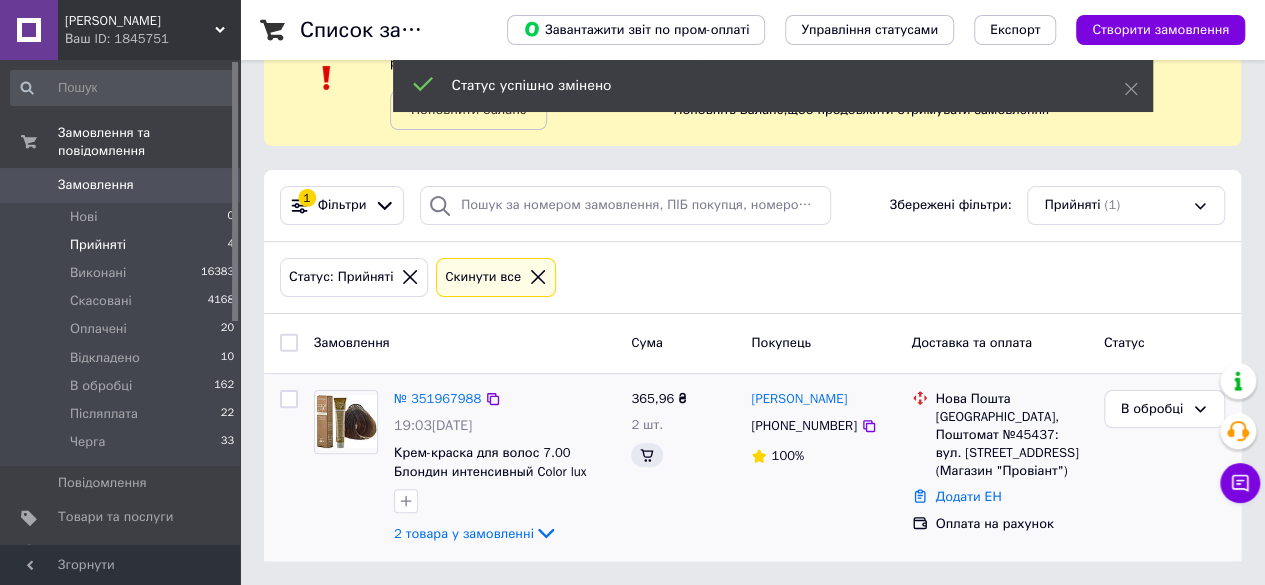 scroll, scrollTop: 72, scrollLeft: 0, axis: vertical 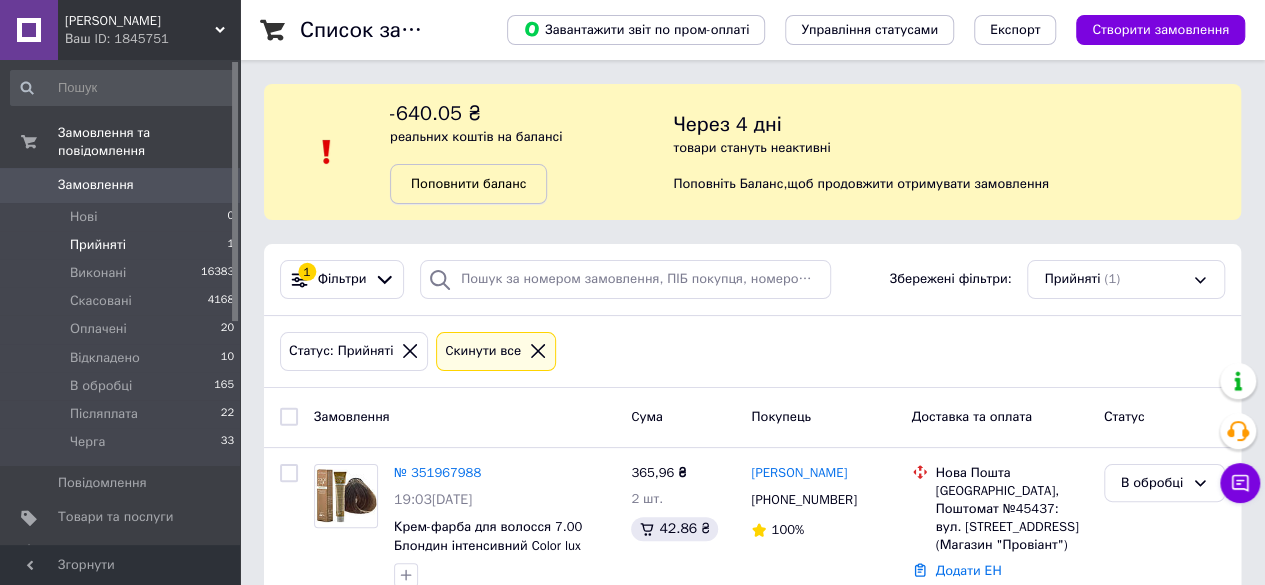 click on "Поповнити баланс" at bounding box center [468, 183] 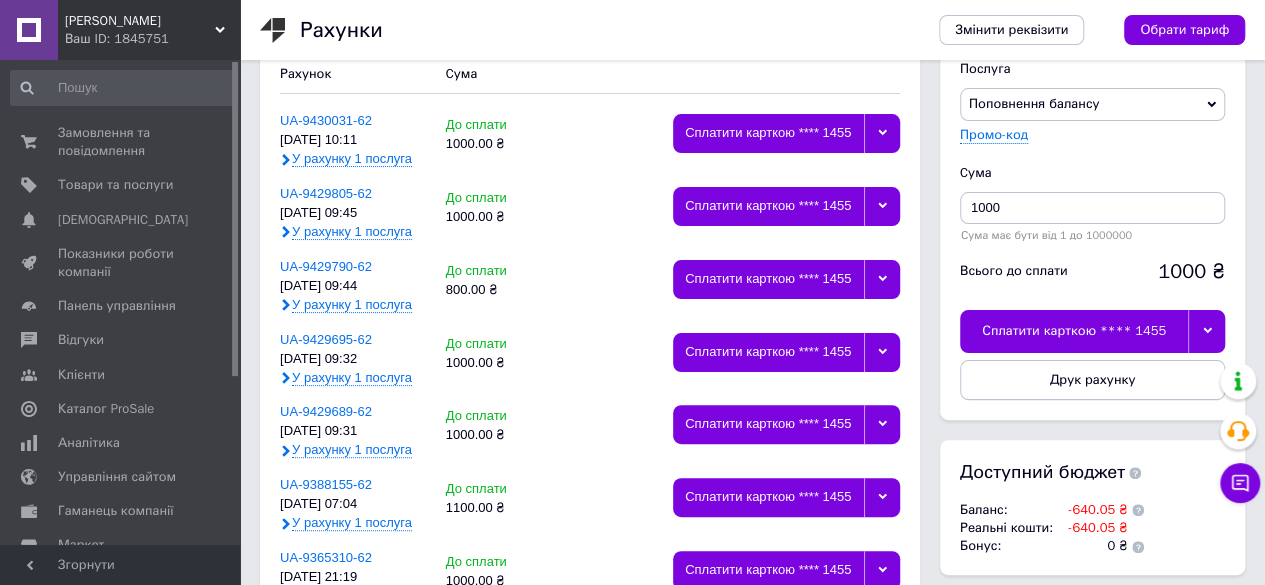scroll, scrollTop: 100, scrollLeft: 0, axis: vertical 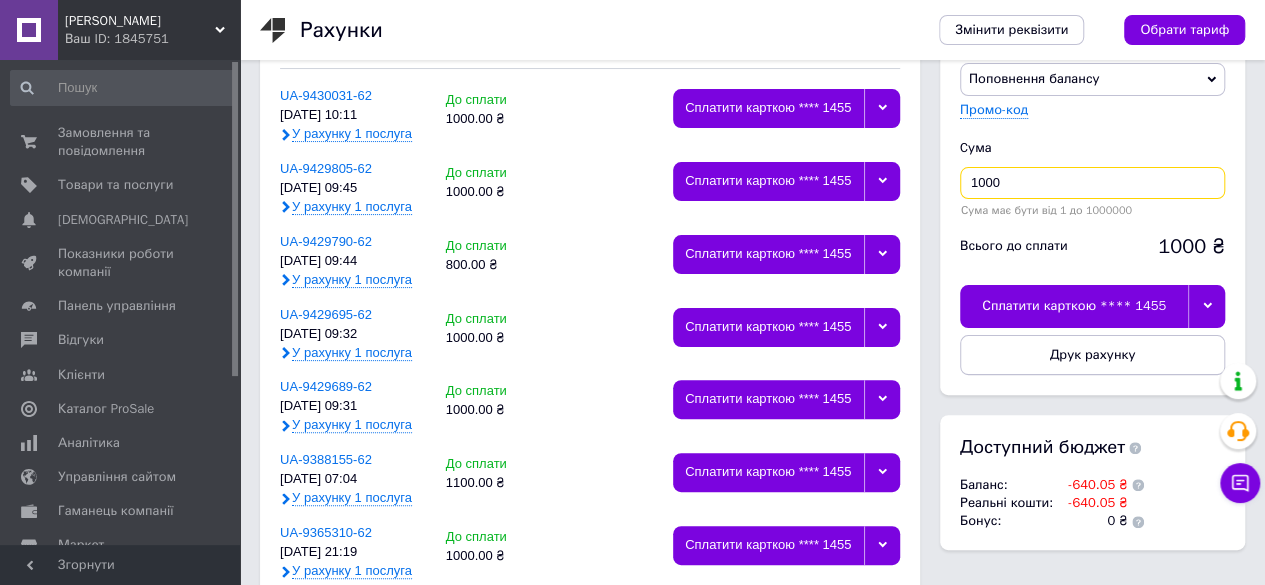 click on "1000" at bounding box center (1092, 183) 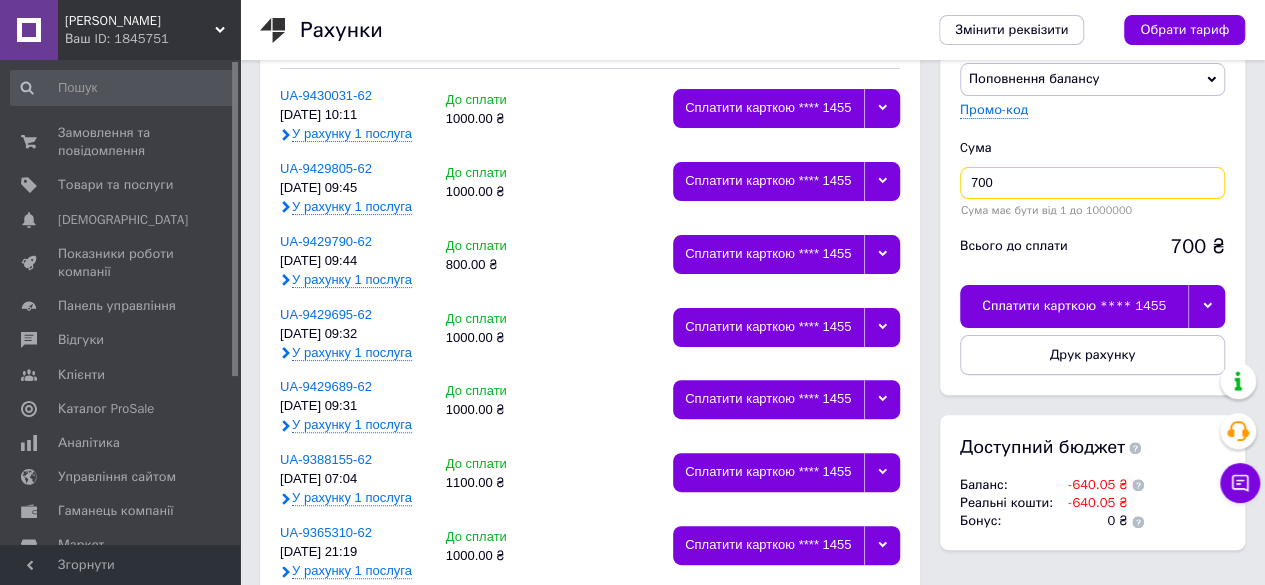 type on "700" 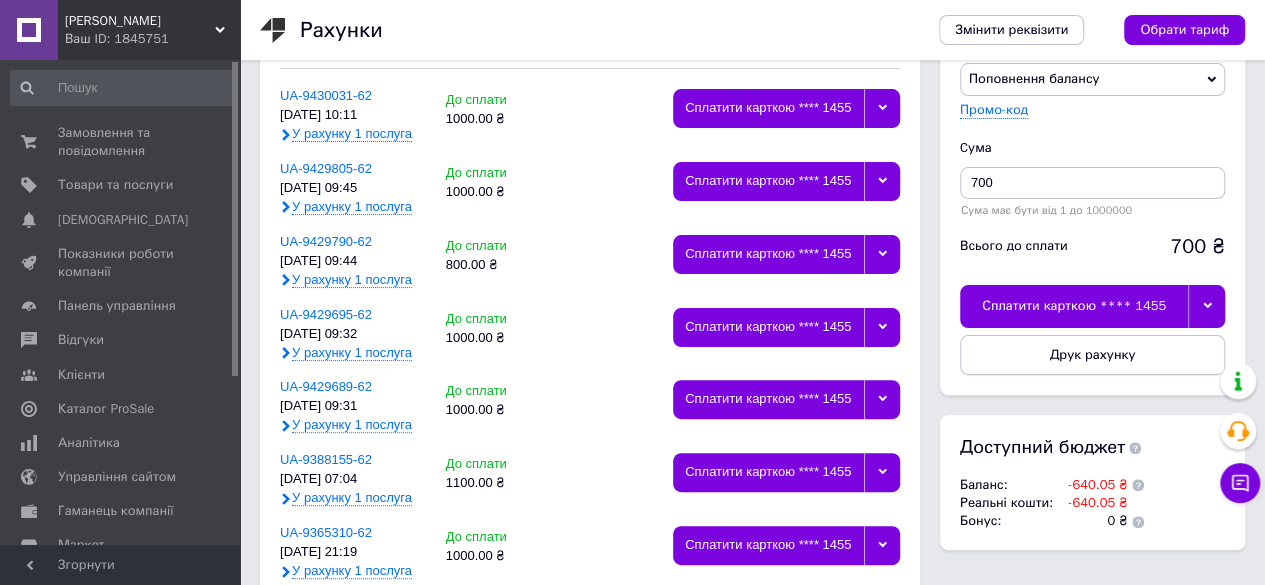 click on "Сплатити карткою  **** 1455" at bounding box center (1074, 306) 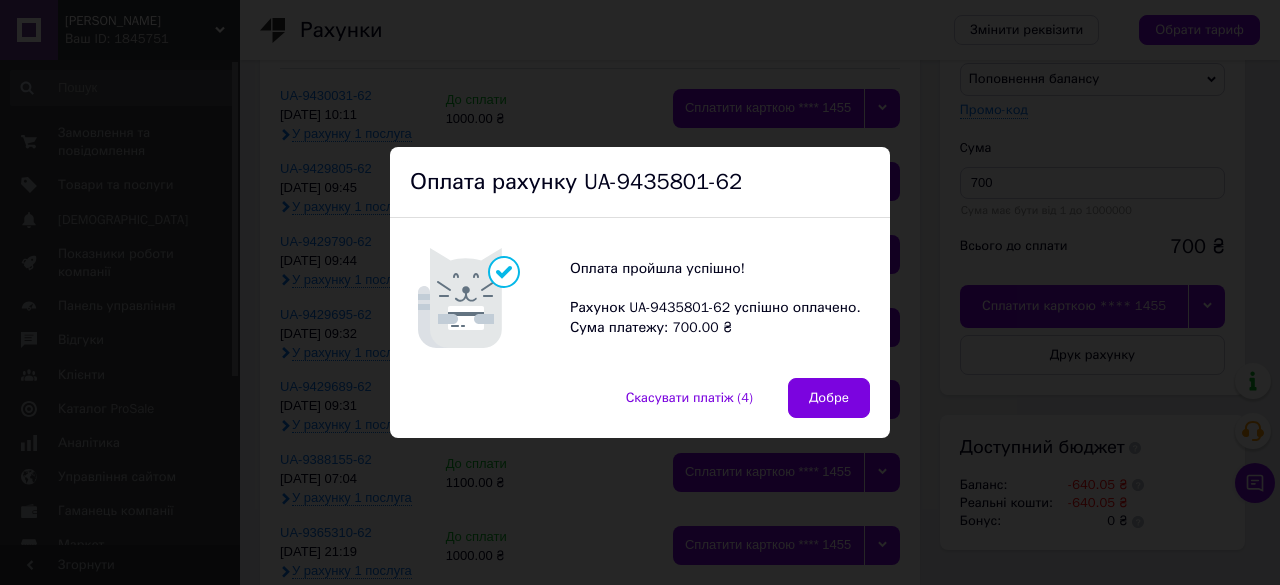 click on "Добре" at bounding box center (829, 398) 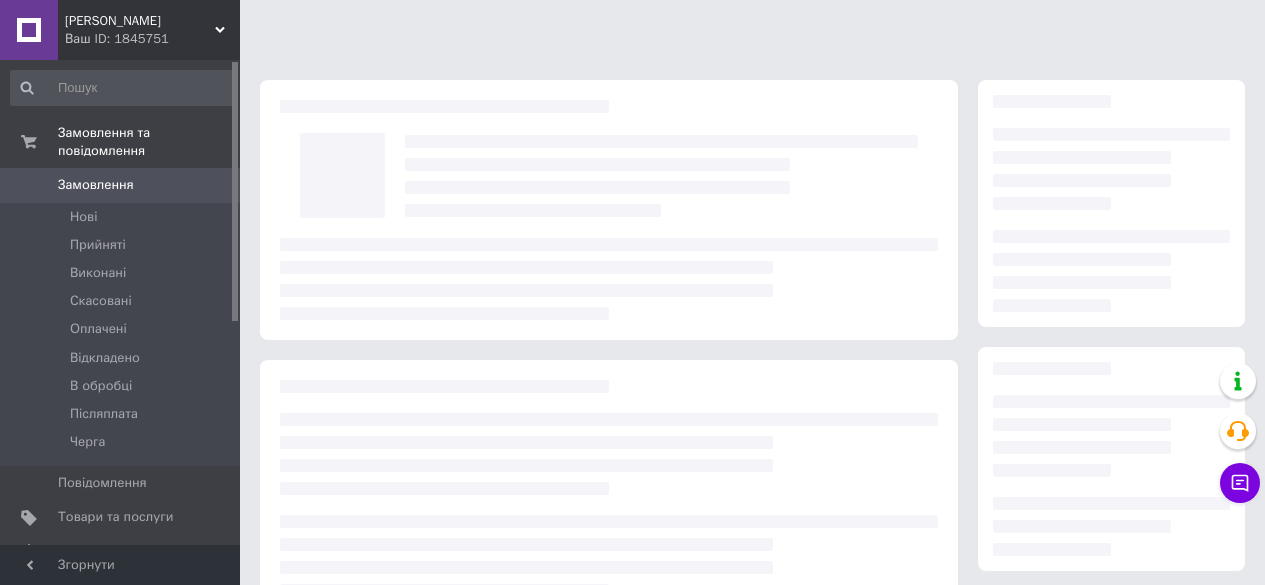 scroll, scrollTop: 0, scrollLeft: 0, axis: both 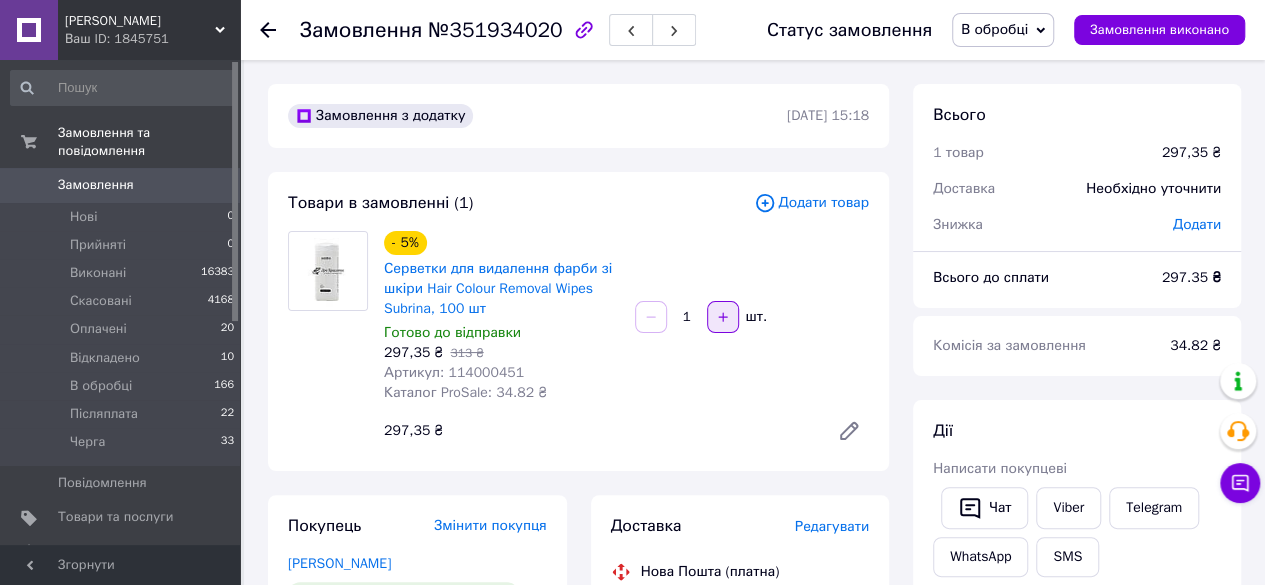 click 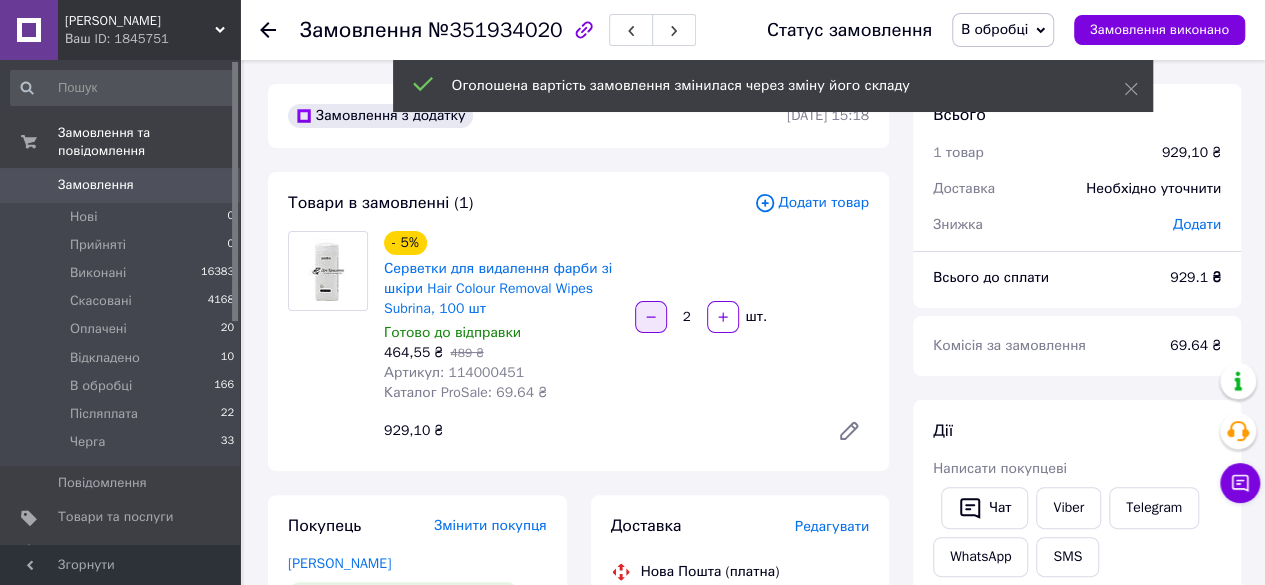 click at bounding box center [651, 317] 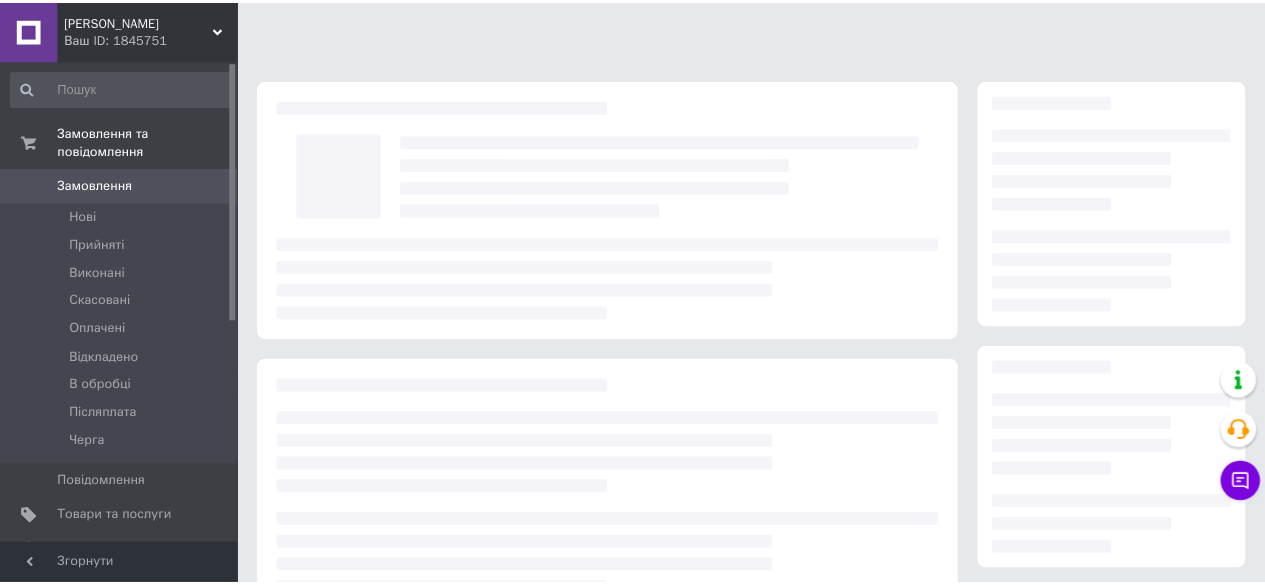 scroll, scrollTop: 0, scrollLeft: 0, axis: both 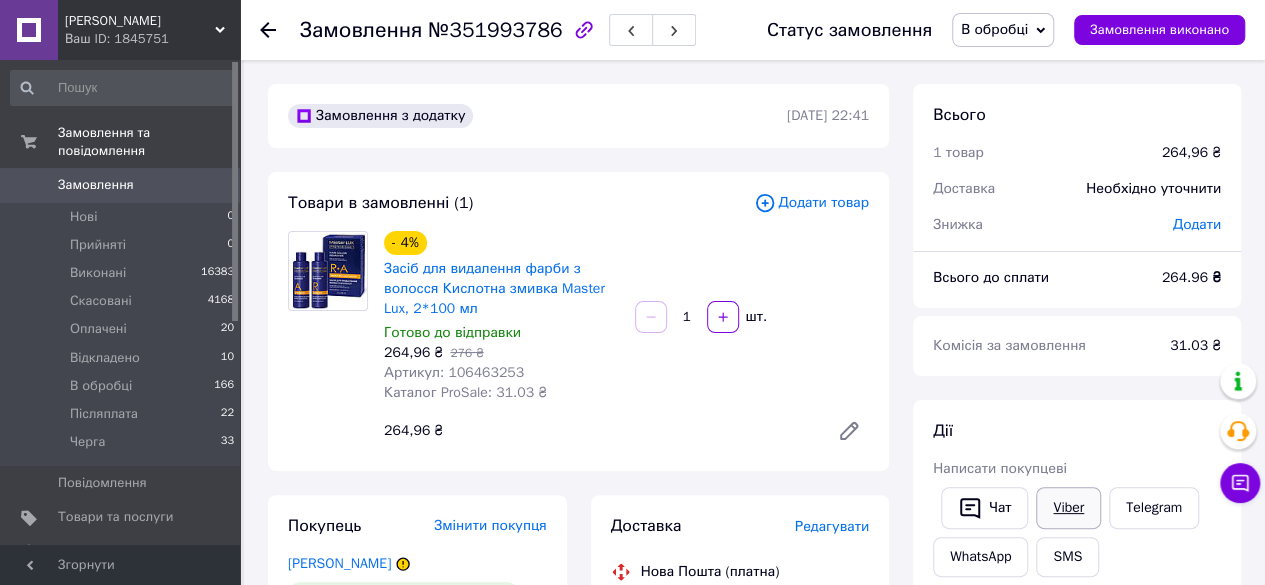 click on "Viber" at bounding box center [1068, 508] 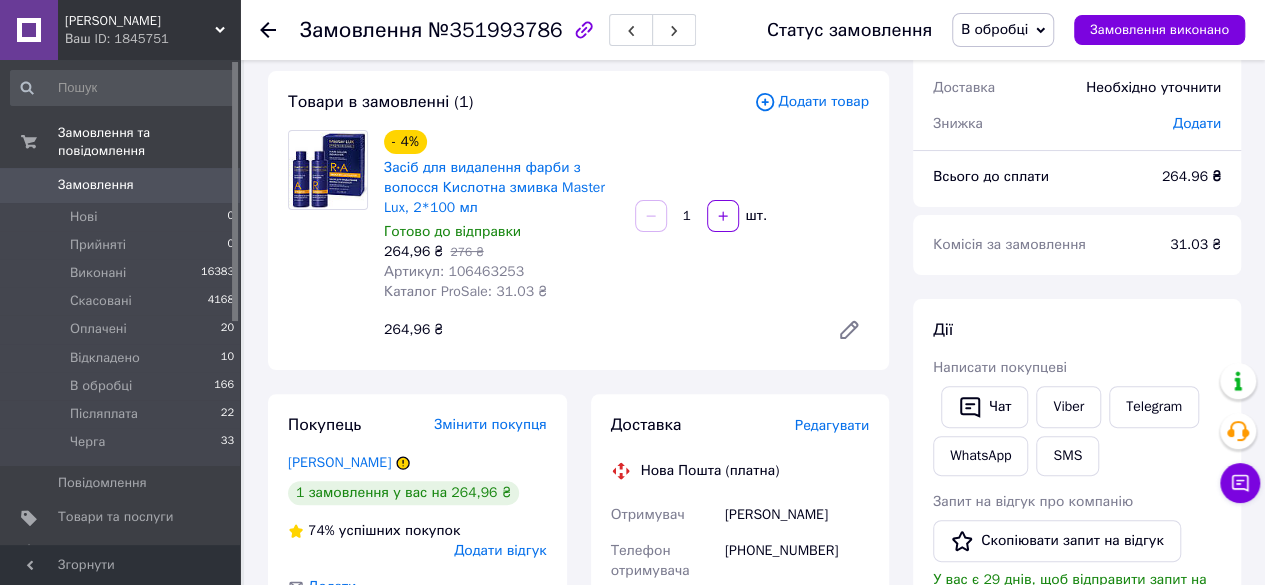 scroll, scrollTop: 0, scrollLeft: 0, axis: both 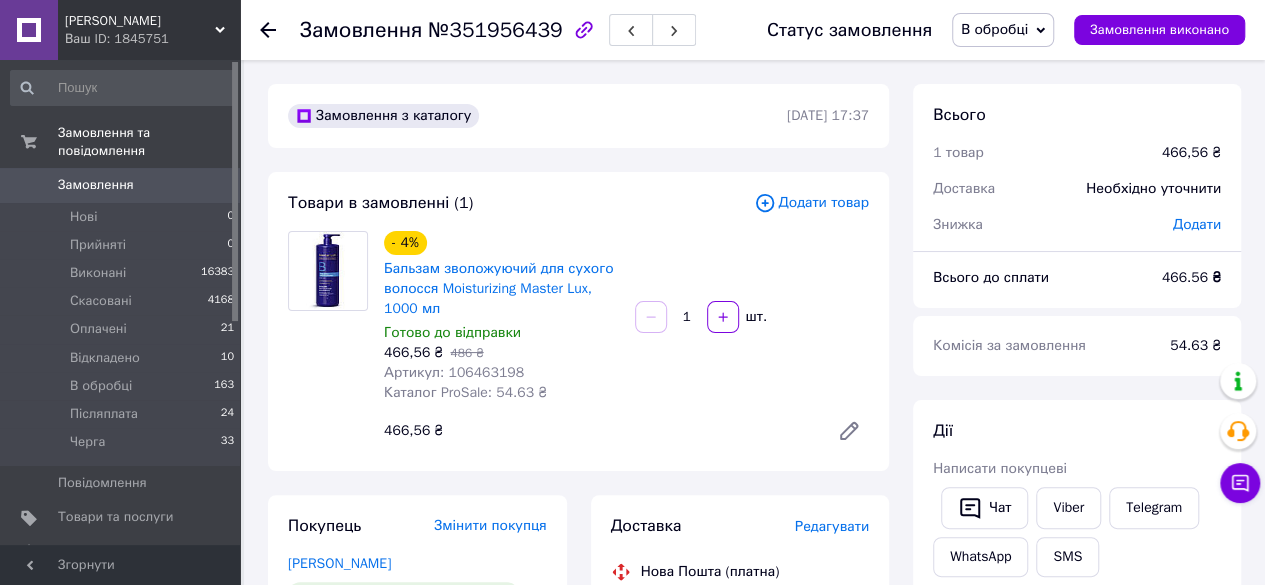 click 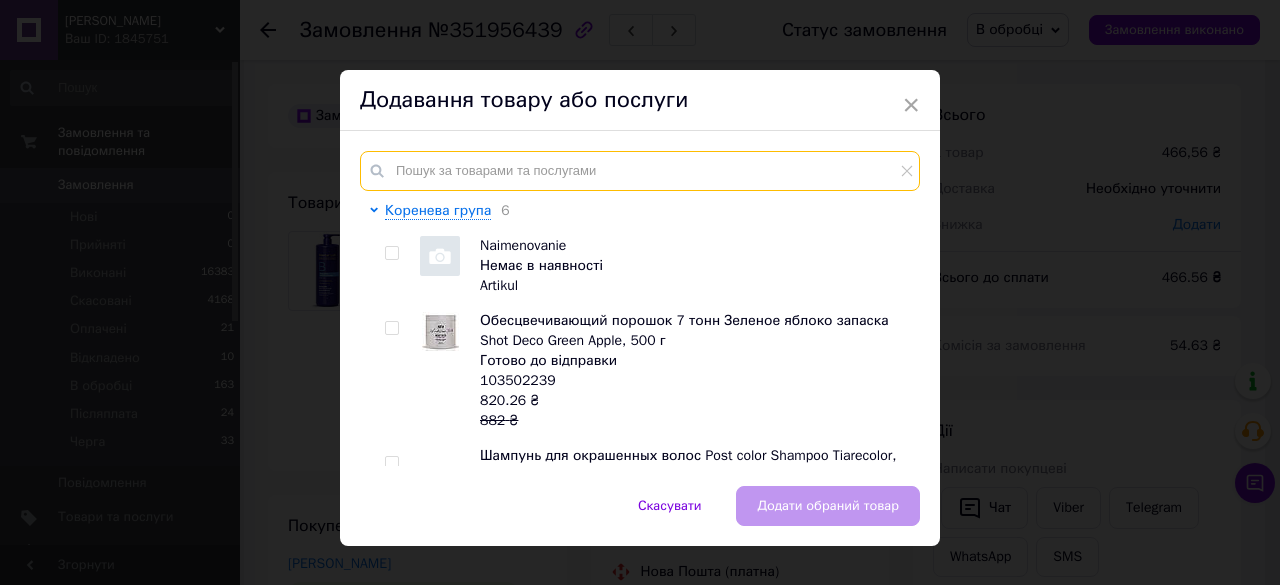 paste on "106463179" 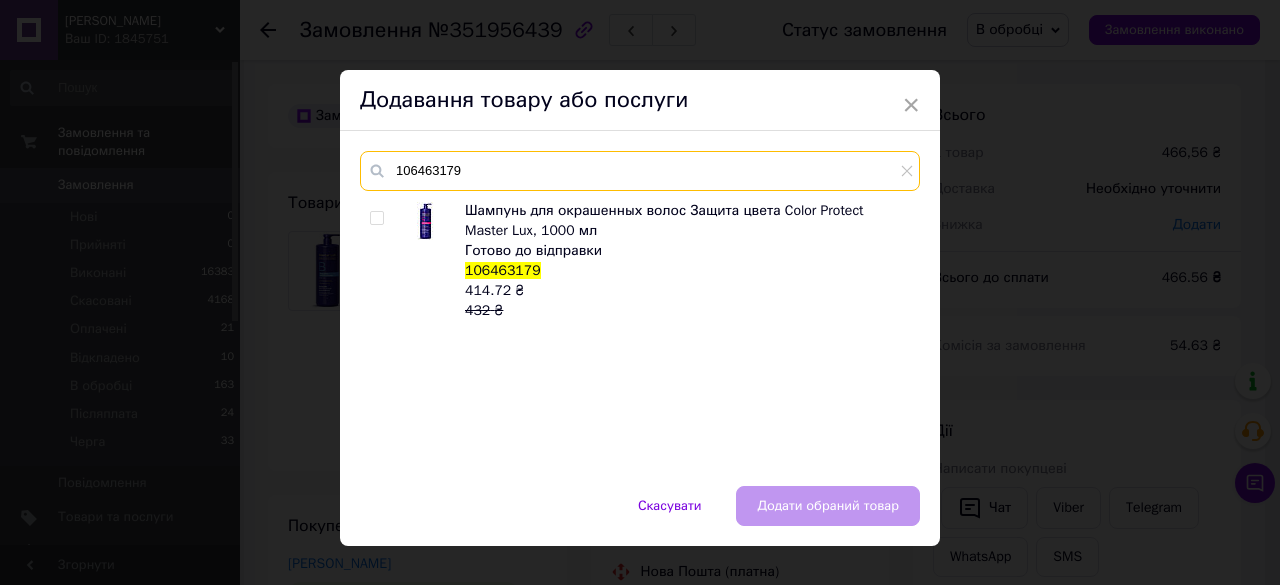 type on "106463179" 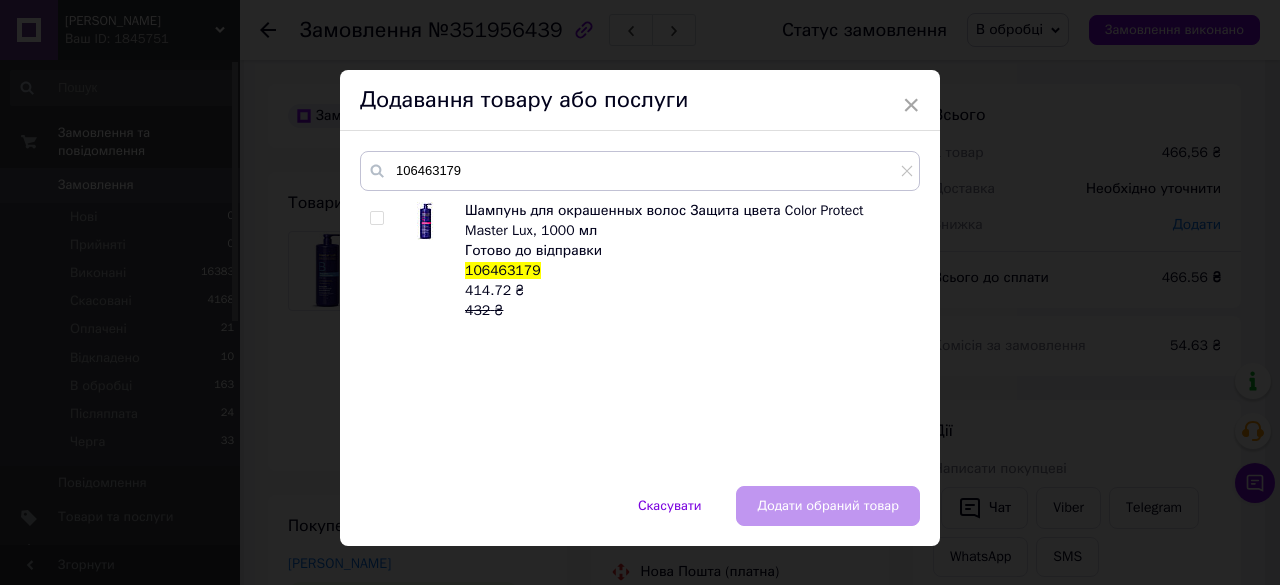 click at bounding box center [376, 218] 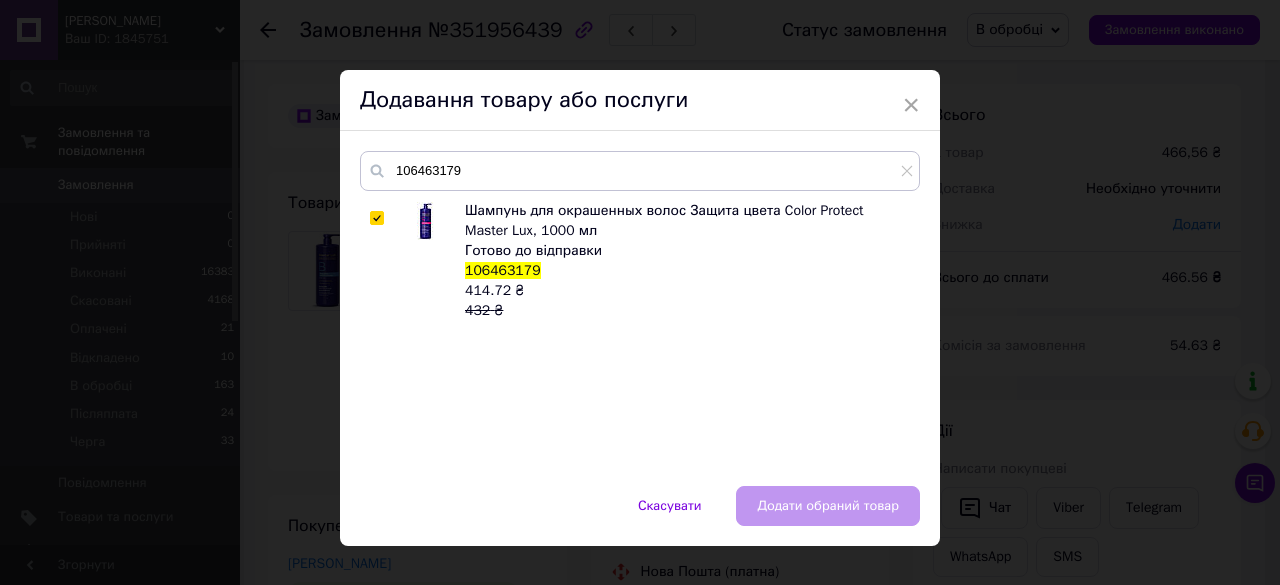 checkbox on "true" 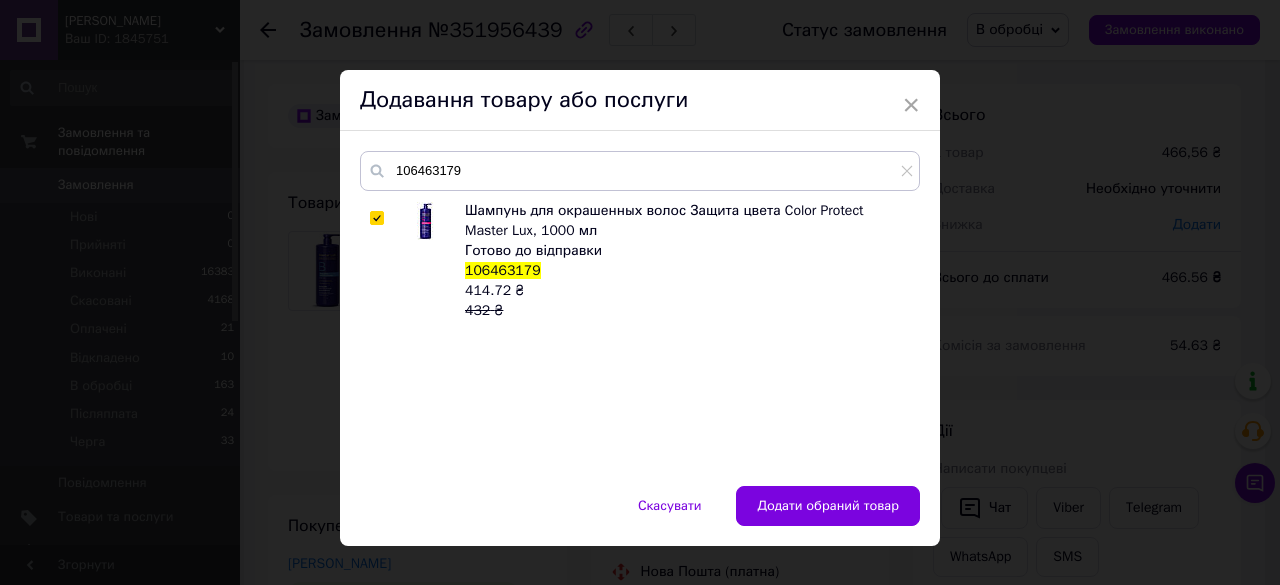 drag, startPoint x: 816, startPoint y: 497, endPoint x: 812, endPoint y: 507, distance: 10.770329 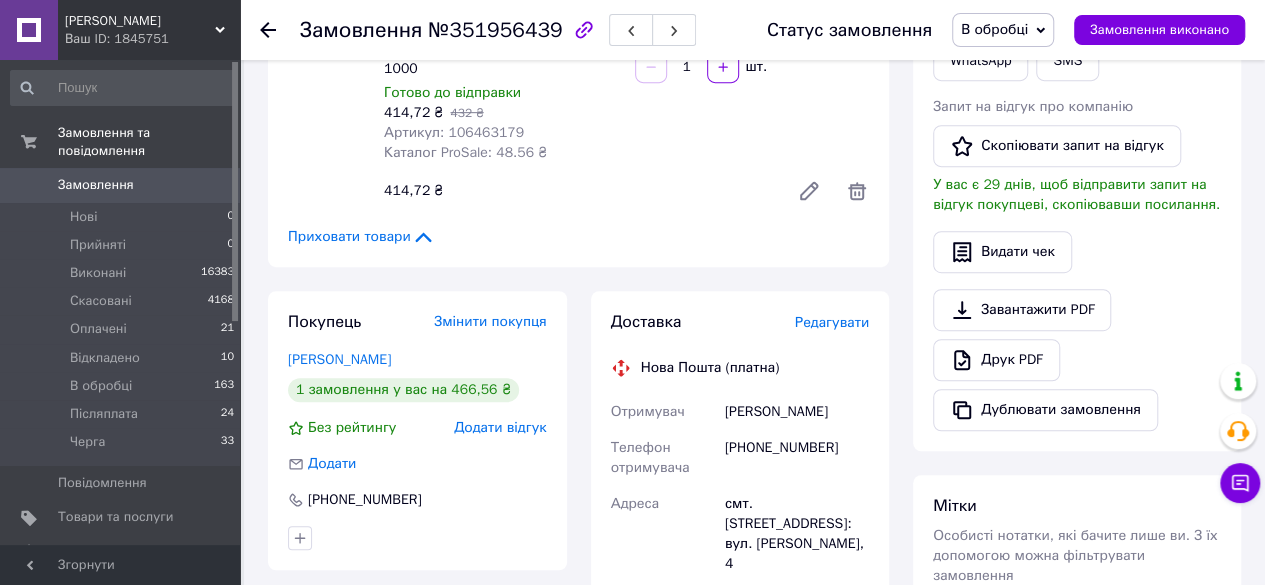 scroll, scrollTop: 500, scrollLeft: 0, axis: vertical 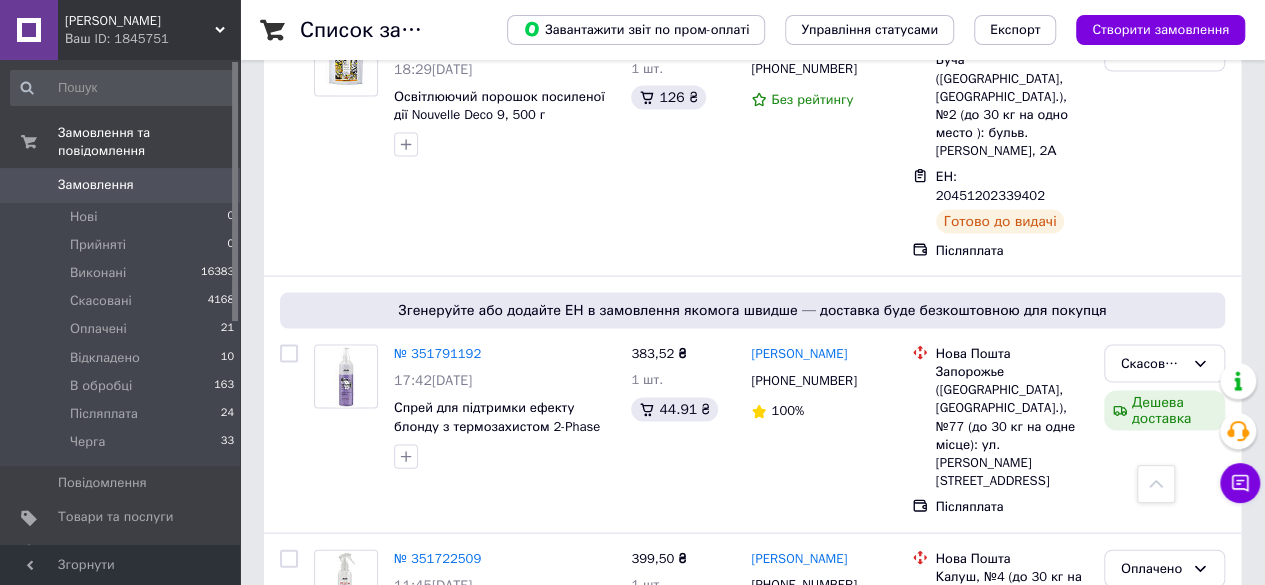 click 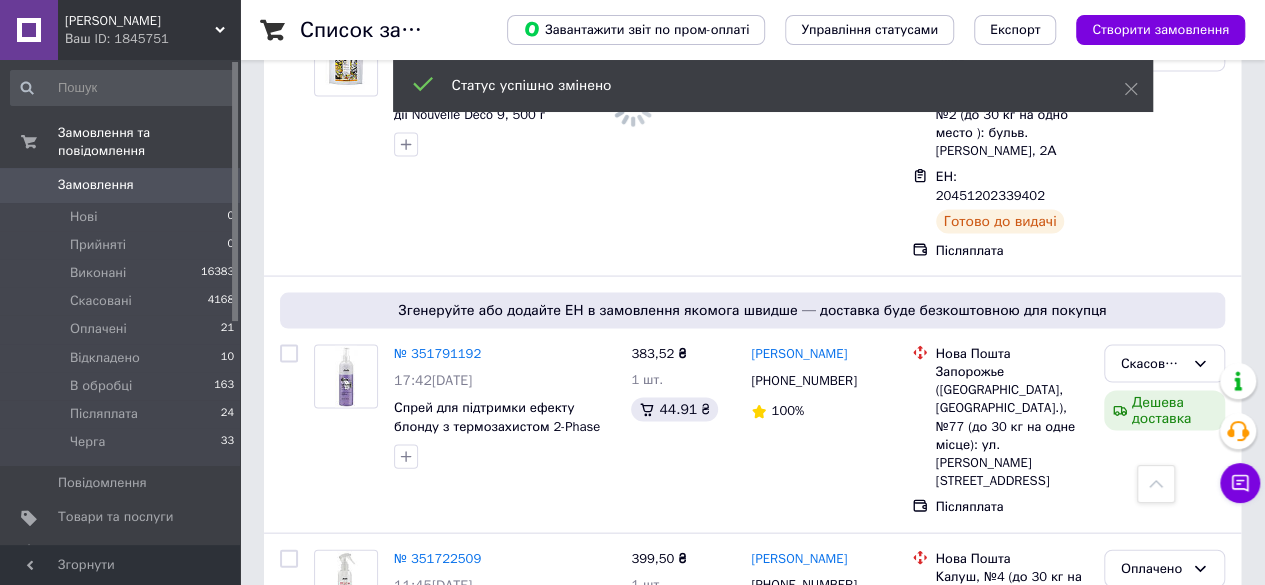 click 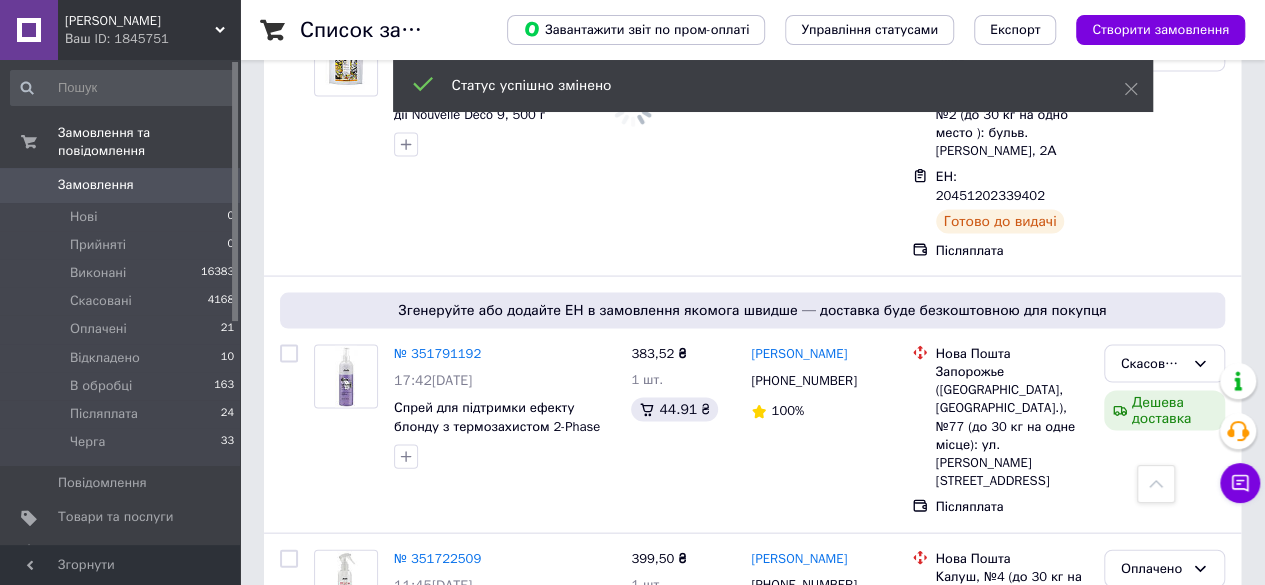 scroll, scrollTop: 90, scrollLeft: 0, axis: vertical 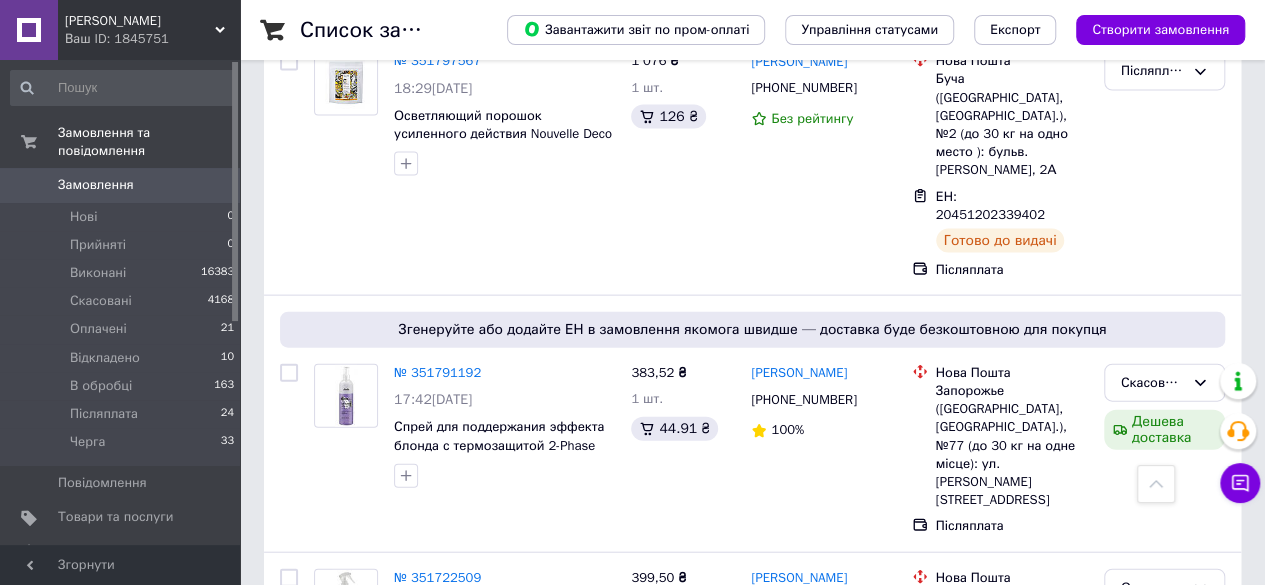 click on "Оплачено" at bounding box center [1164, 1031] 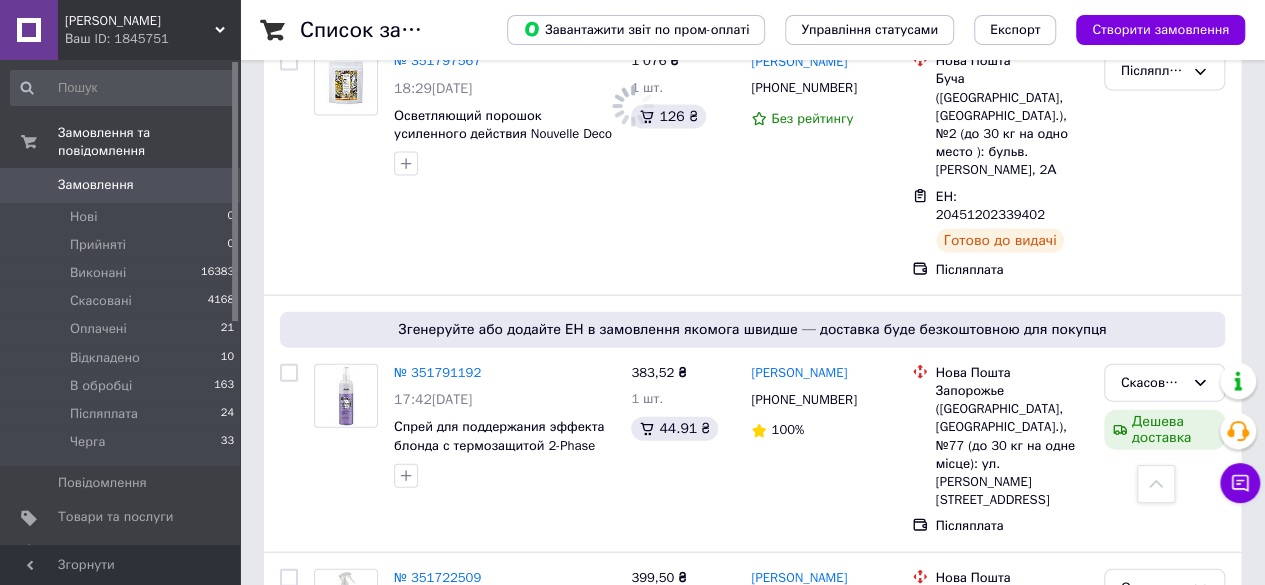 click 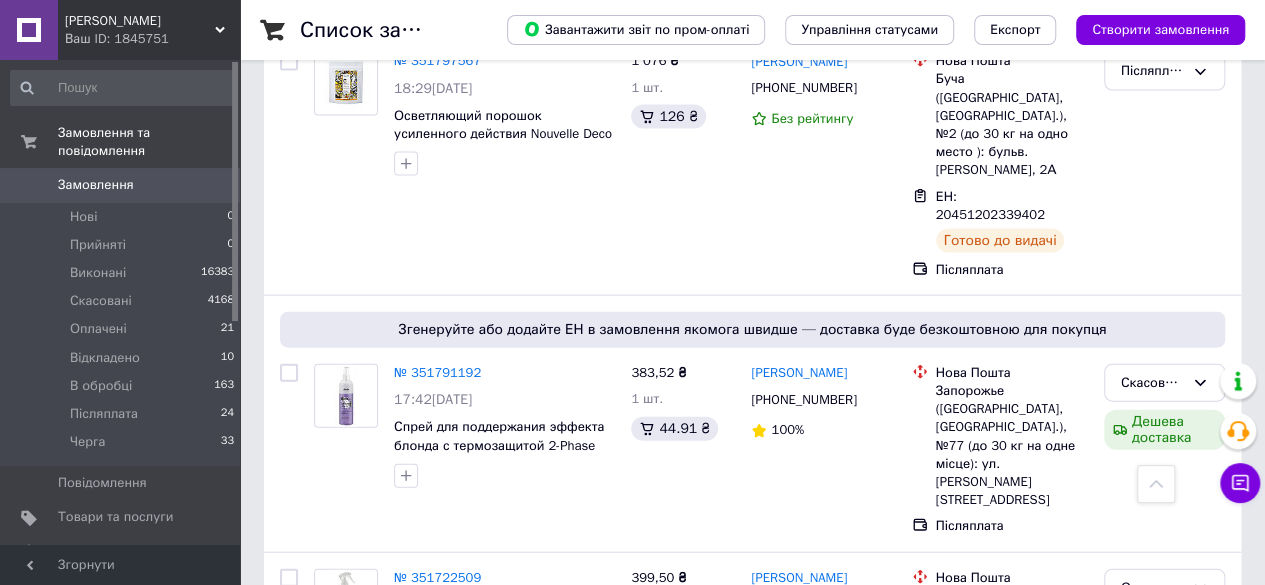 scroll, scrollTop: 90, scrollLeft: 0, axis: vertical 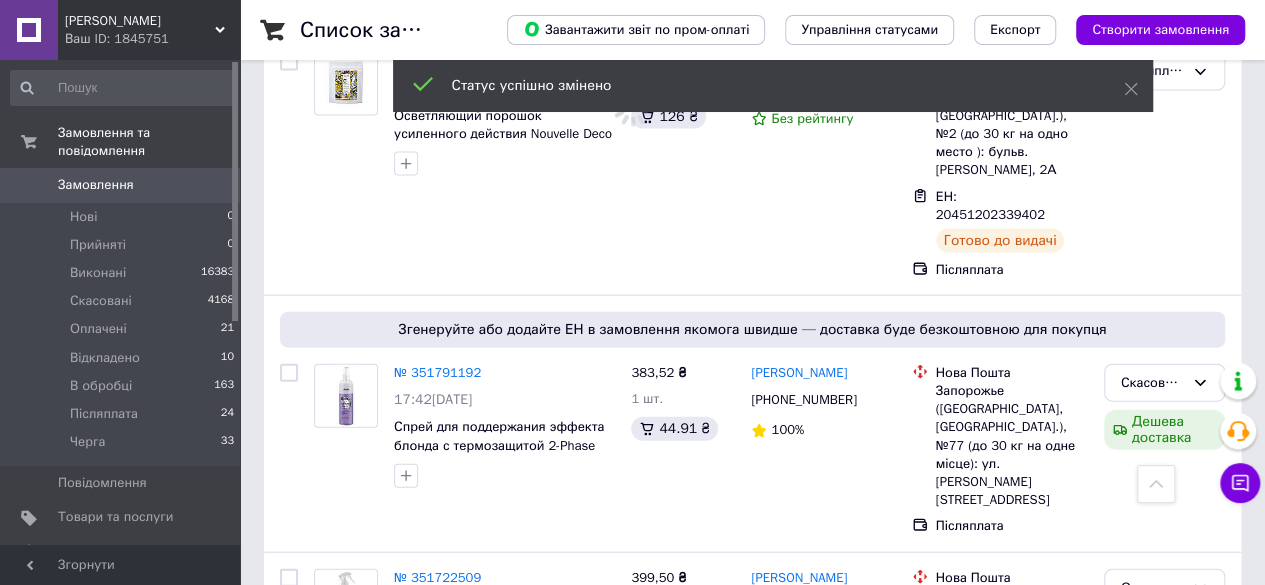 click 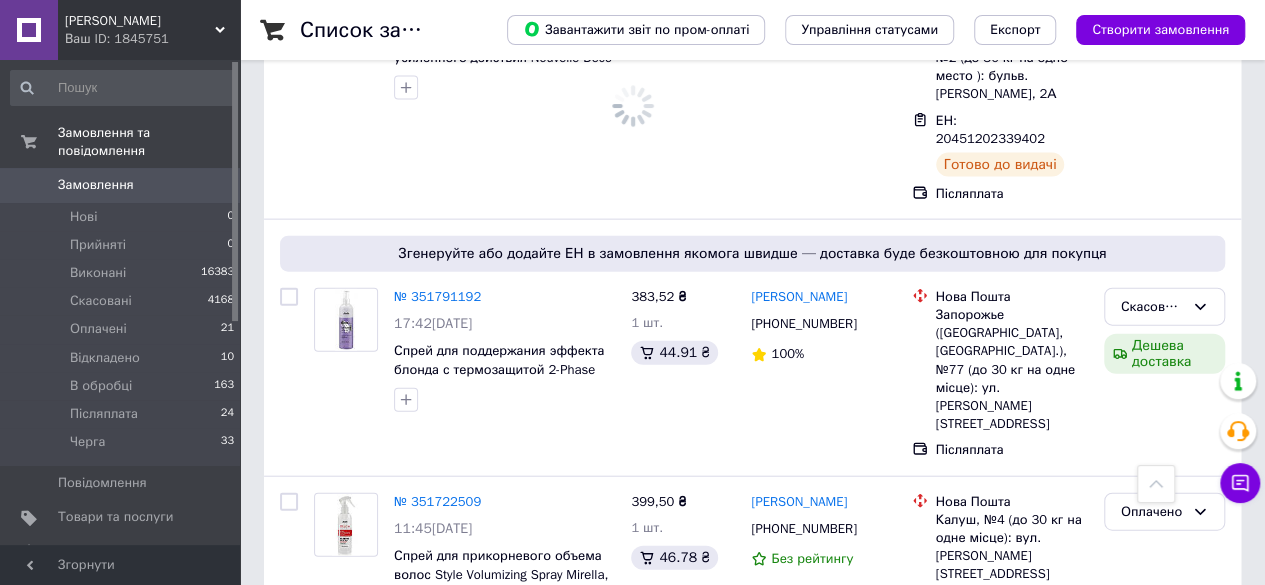 scroll, scrollTop: 5994, scrollLeft: 0, axis: vertical 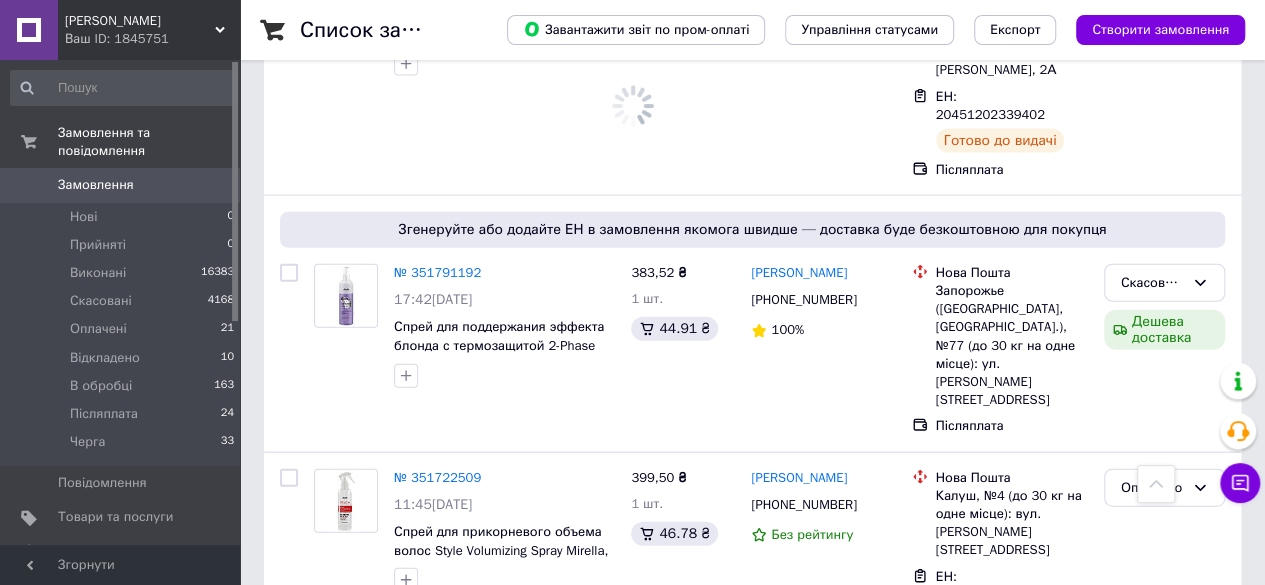 click on "В обробці" at bounding box center [1164, 967] 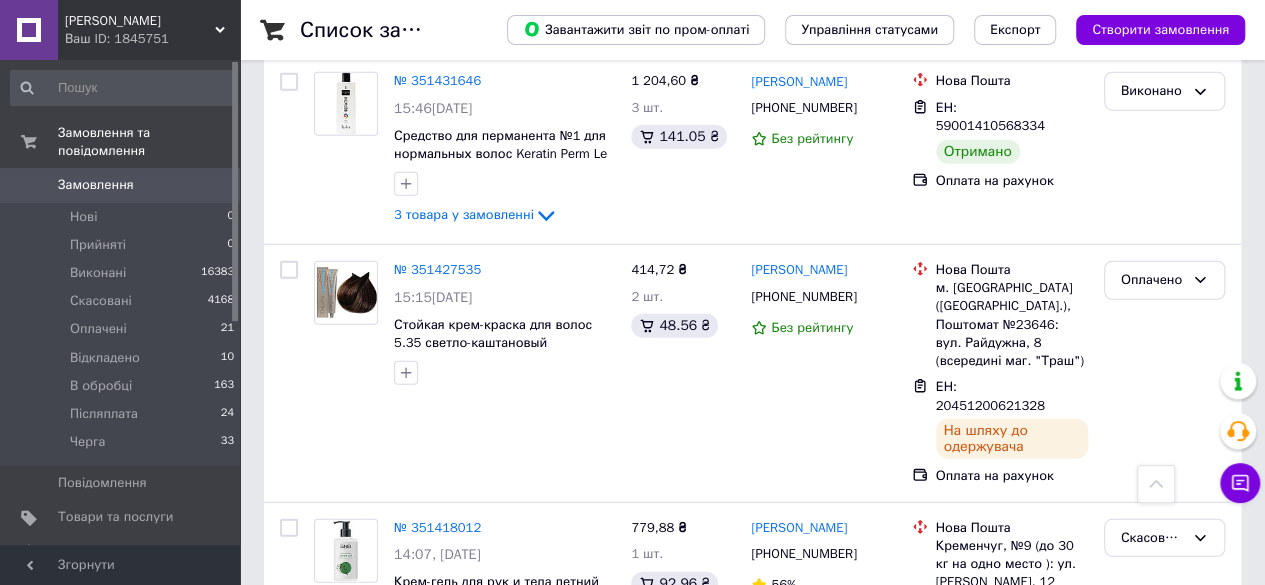 scroll, scrollTop: 13994, scrollLeft: 0, axis: vertical 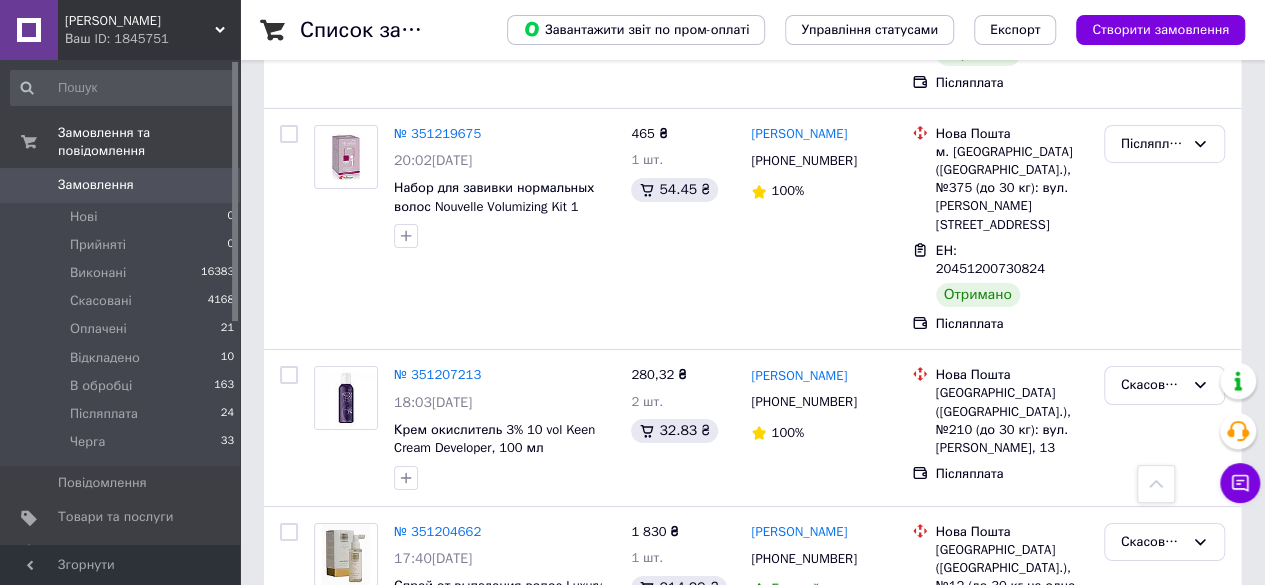 click on "2" at bounding box center (327, 2598) 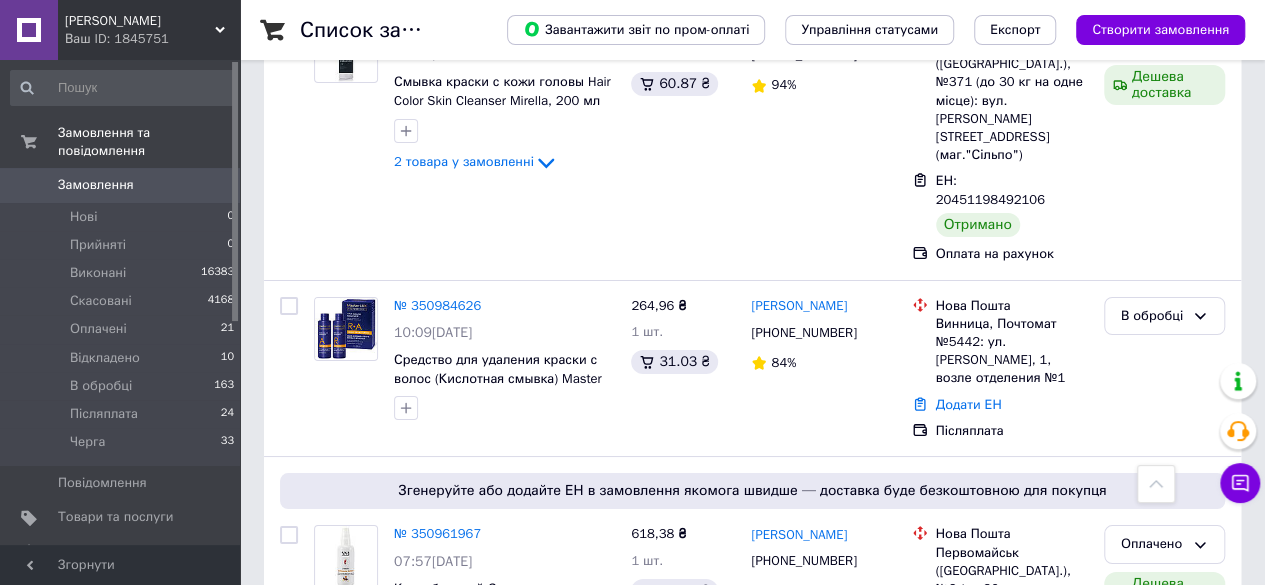 scroll, scrollTop: 3800, scrollLeft: 0, axis: vertical 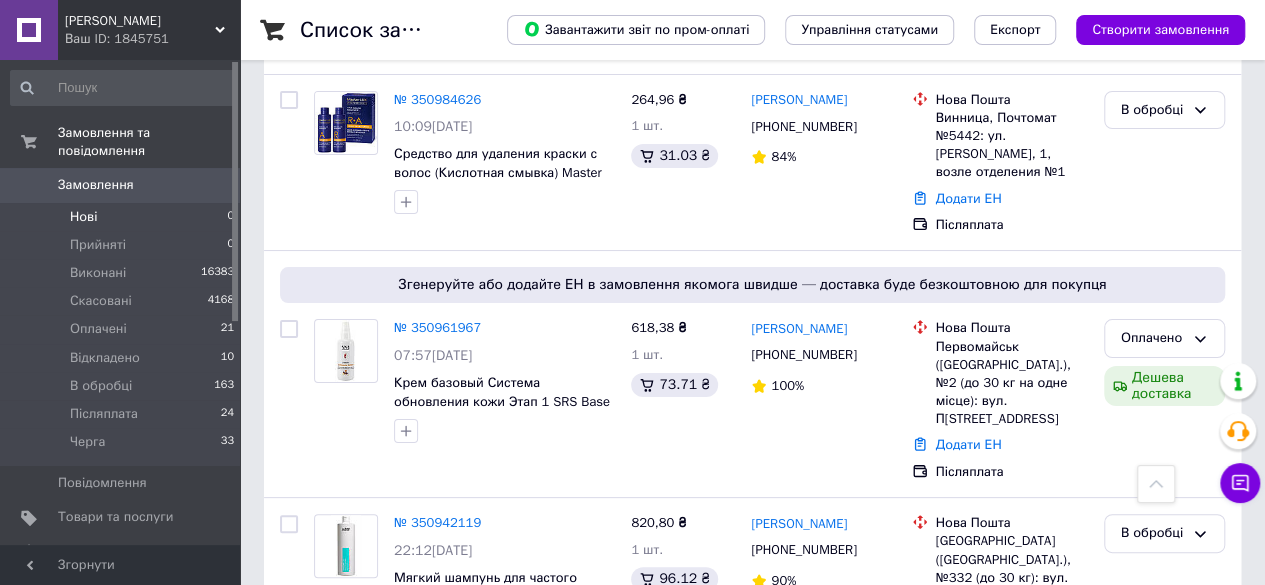 click on "Нові" at bounding box center (83, 217) 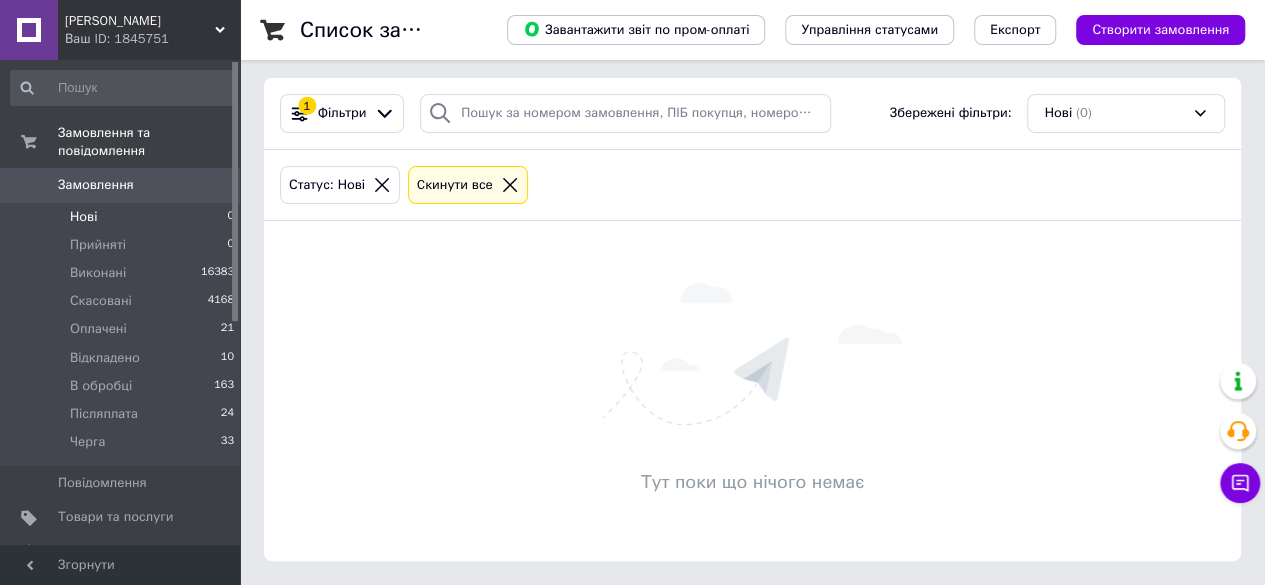 scroll, scrollTop: 0, scrollLeft: 0, axis: both 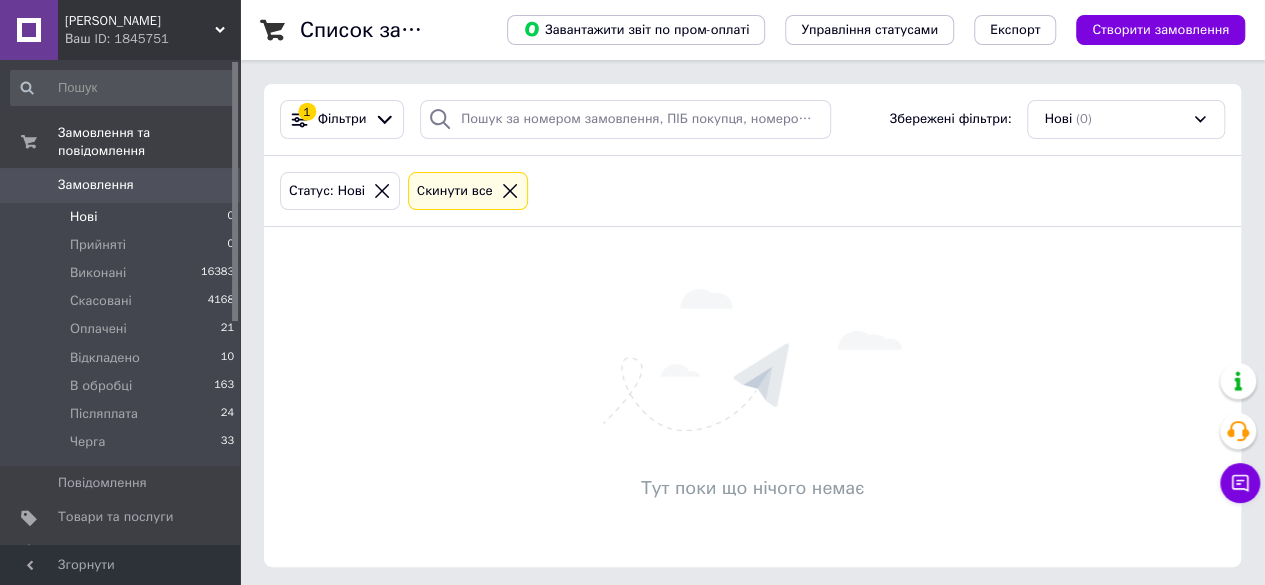 click 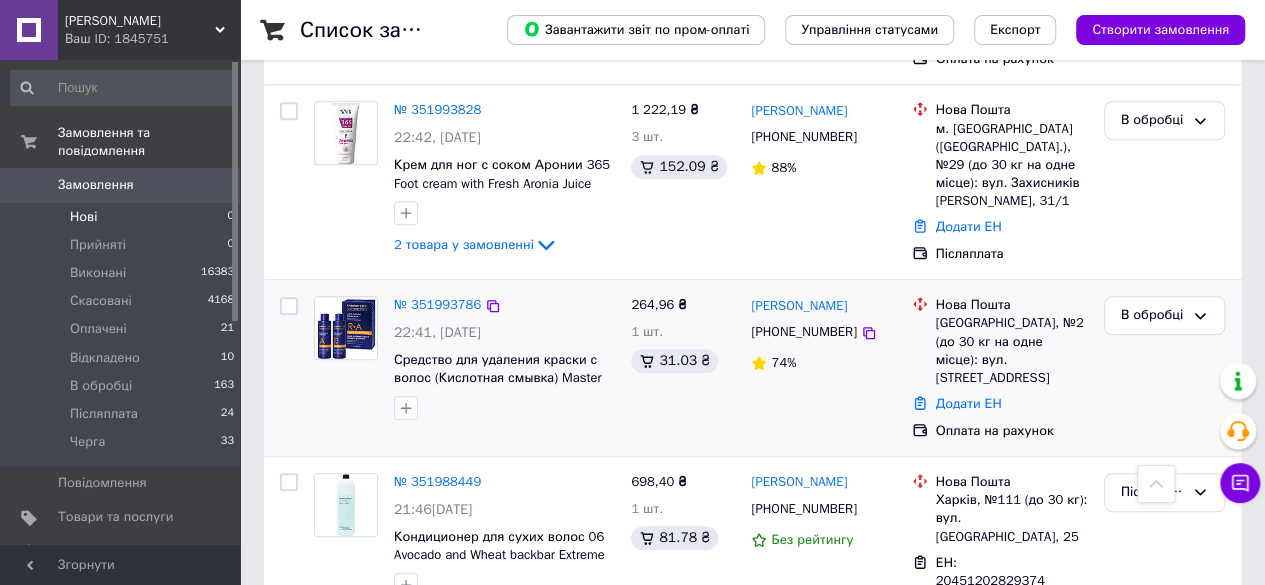 scroll, scrollTop: 400, scrollLeft: 0, axis: vertical 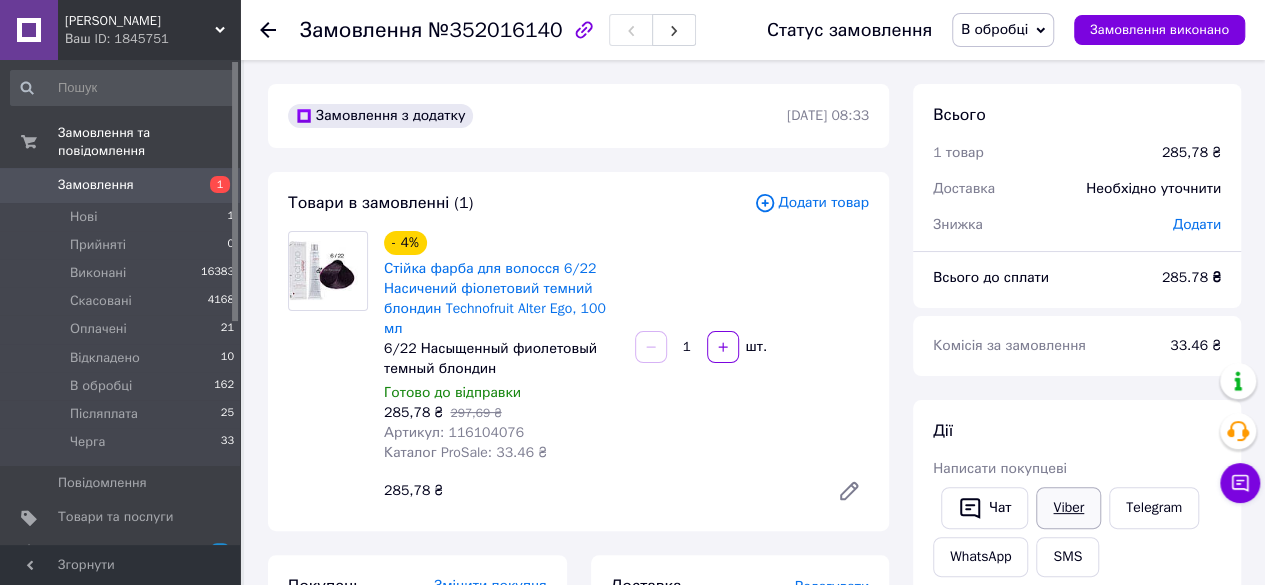 click on "Viber" at bounding box center [1068, 508] 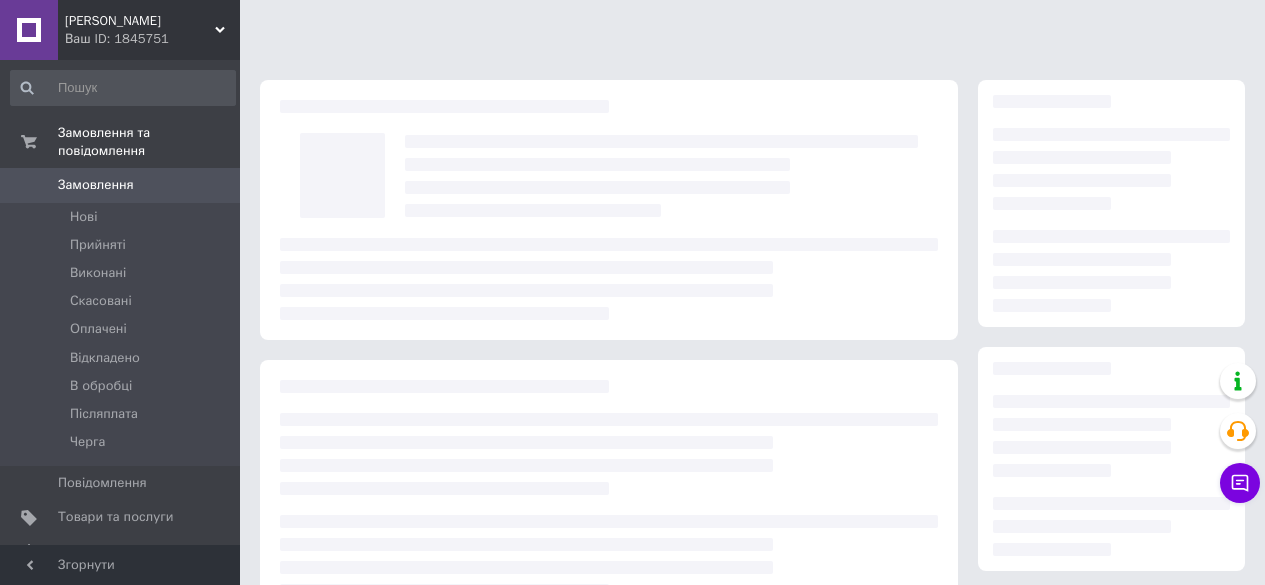 scroll, scrollTop: 0, scrollLeft: 0, axis: both 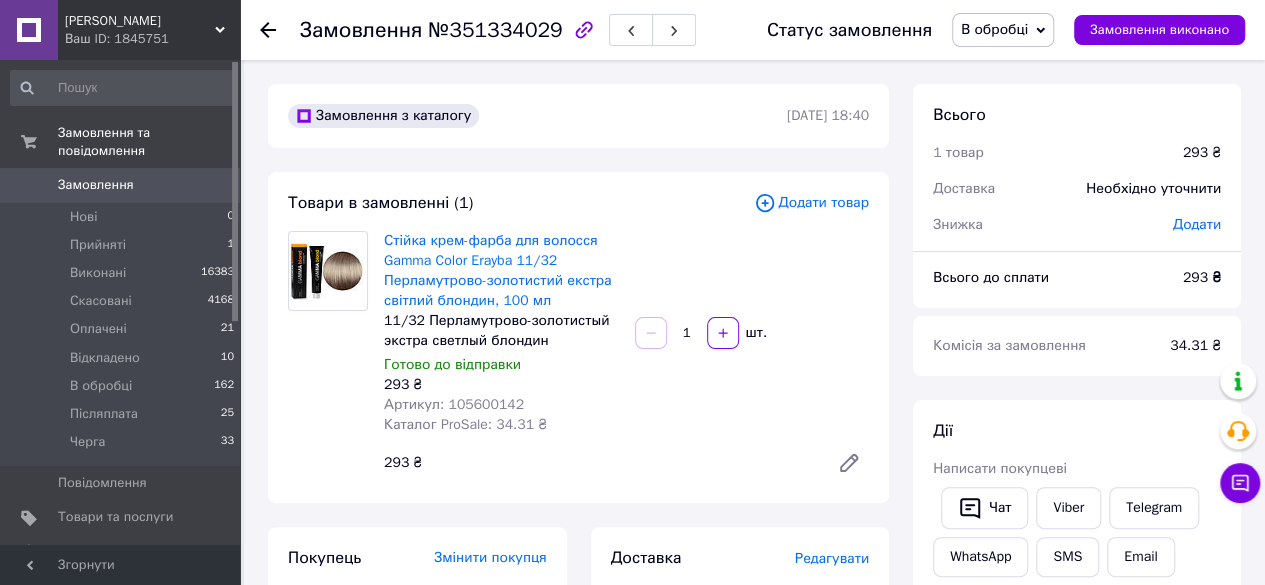 click on "Додати товар" at bounding box center [811, 203] 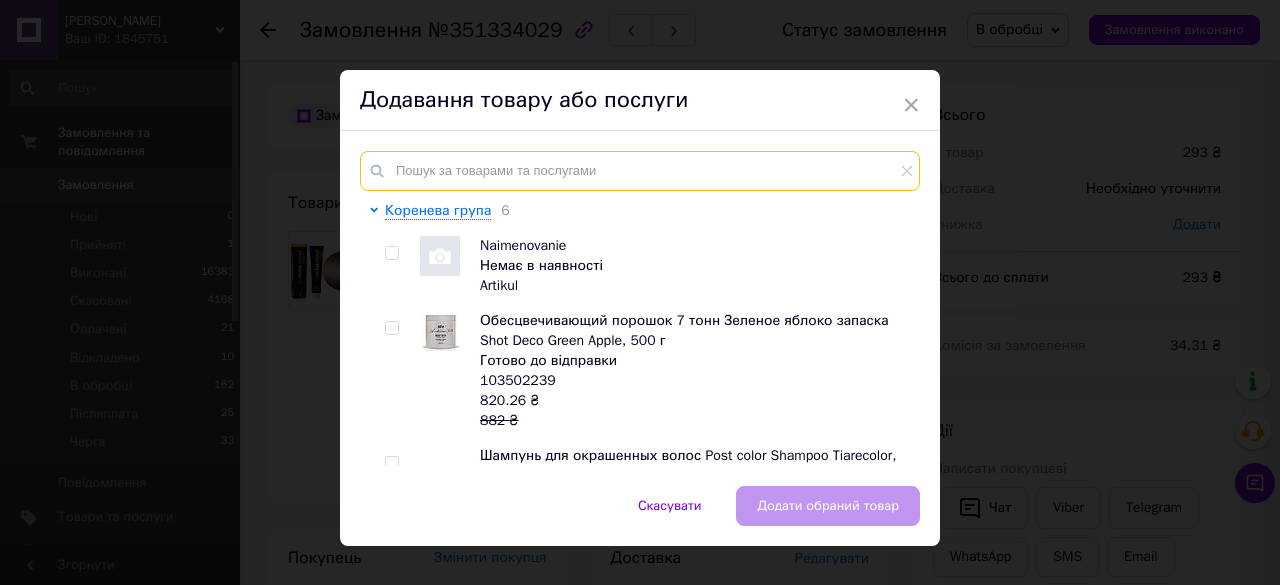 paste on "105600846" 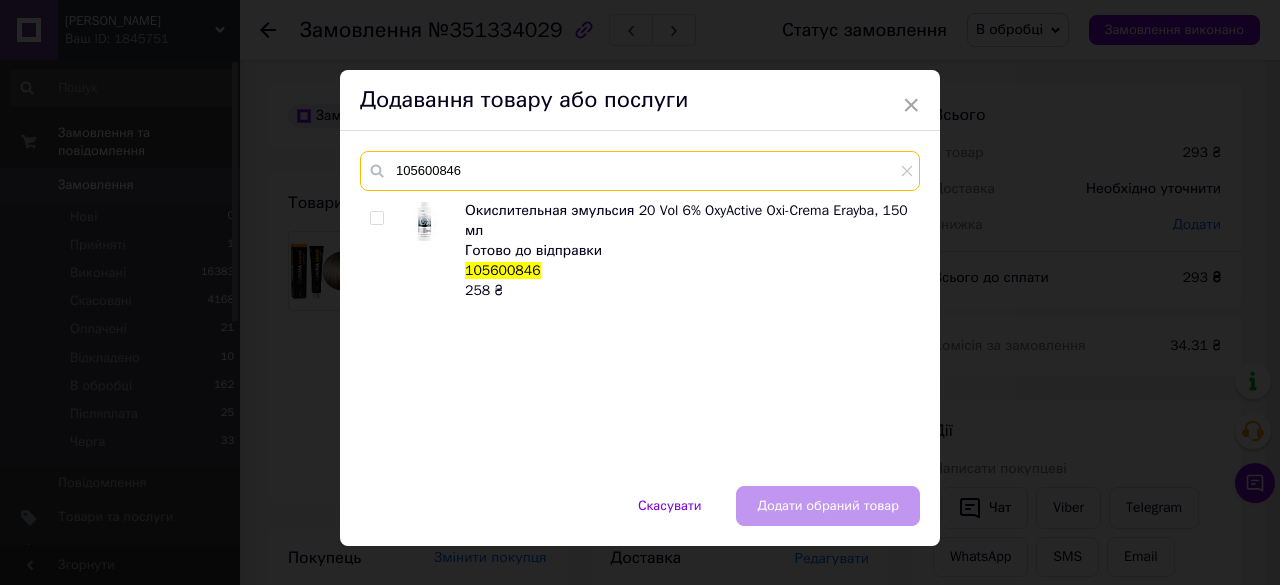 type on "105600846" 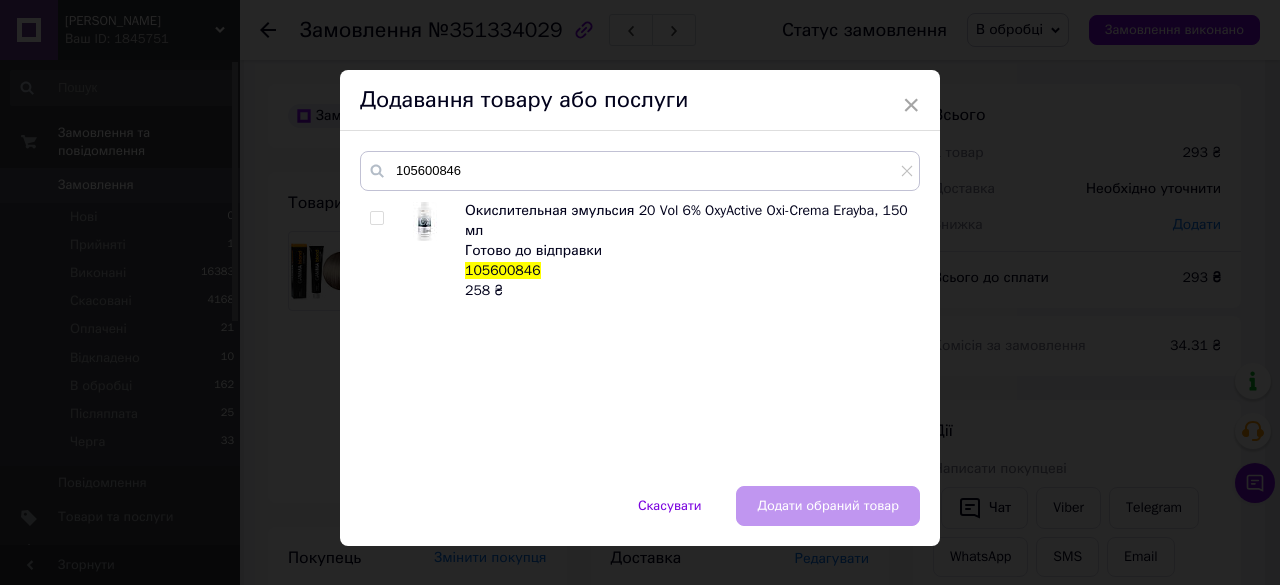 click at bounding box center [376, 218] 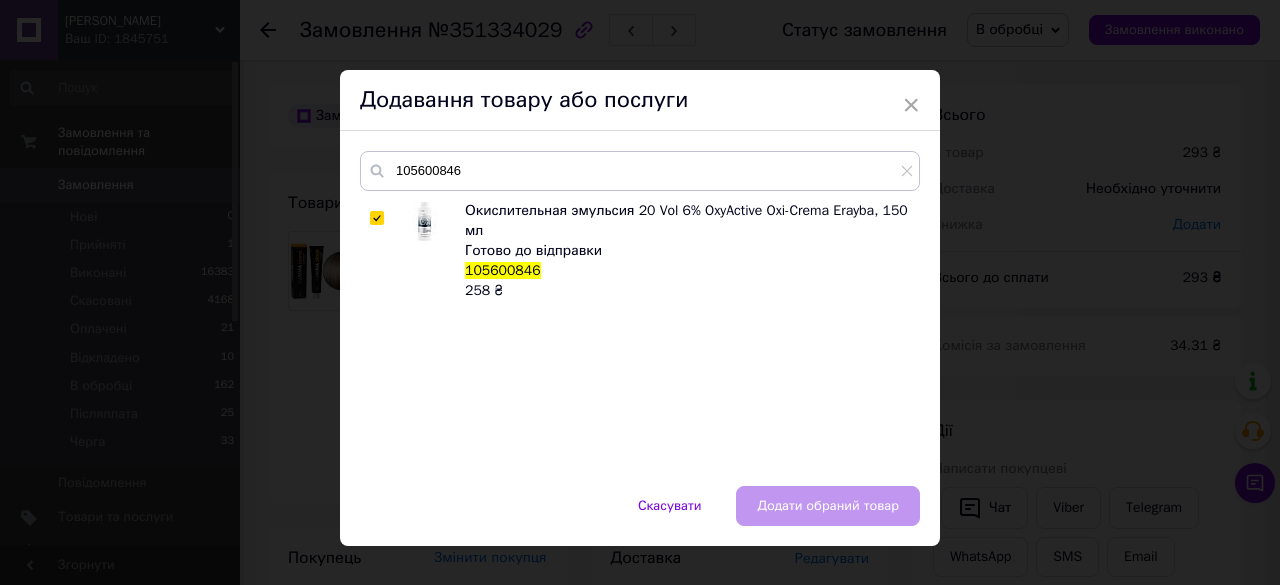 checkbox on "true" 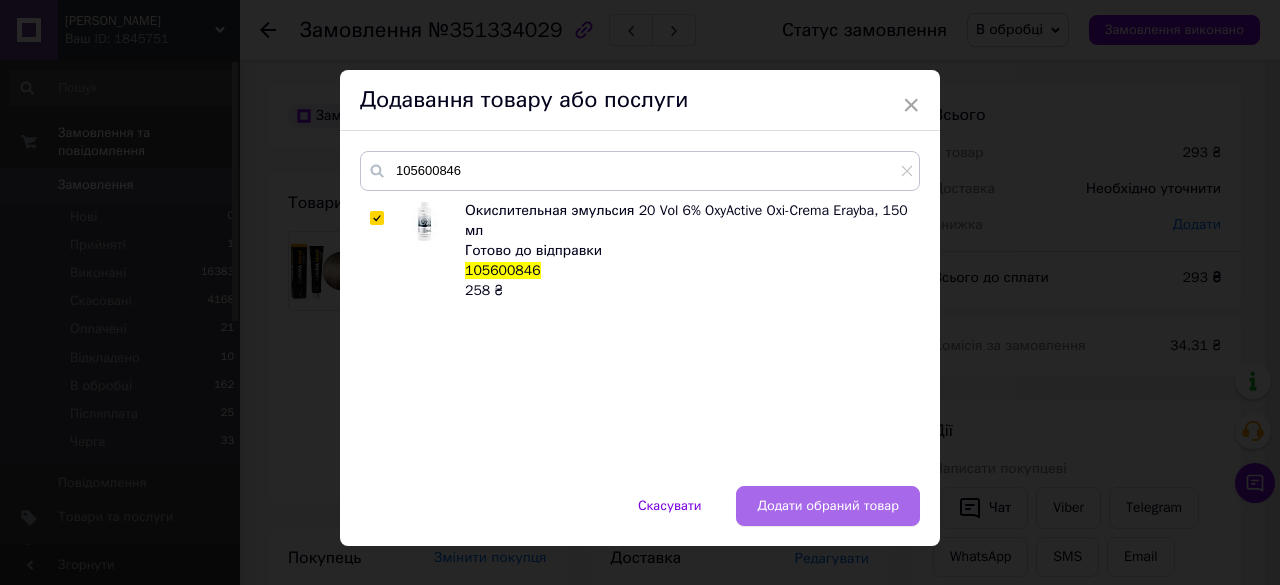 click on "Додати обраний товар" at bounding box center [828, 506] 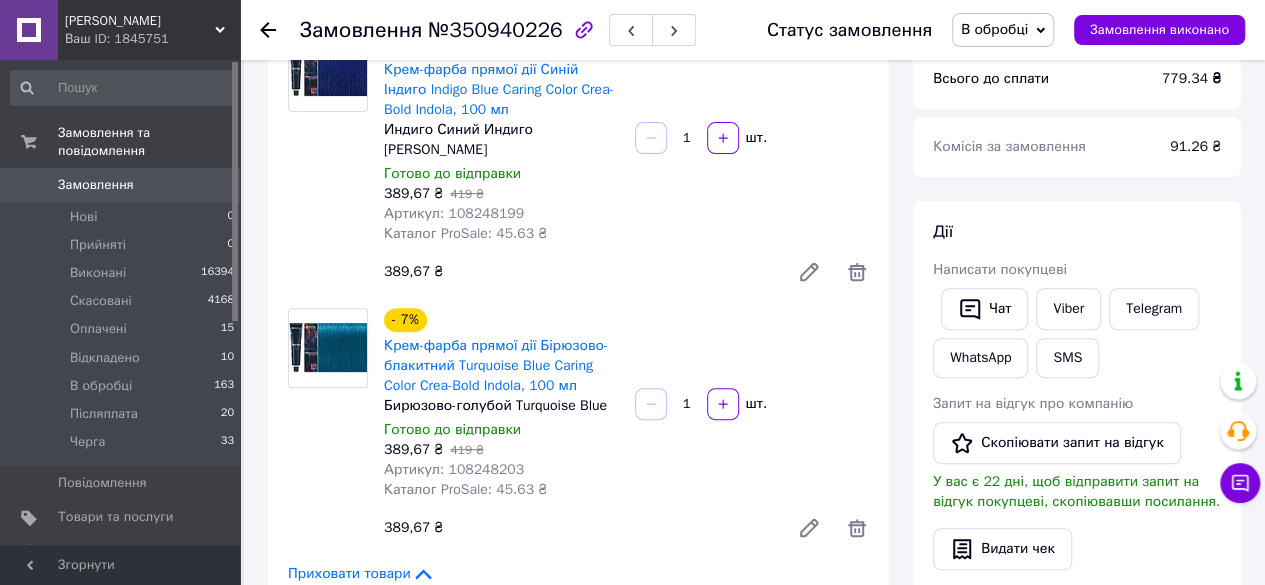 scroll, scrollTop: 200, scrollLeft: 0, axis: vertical 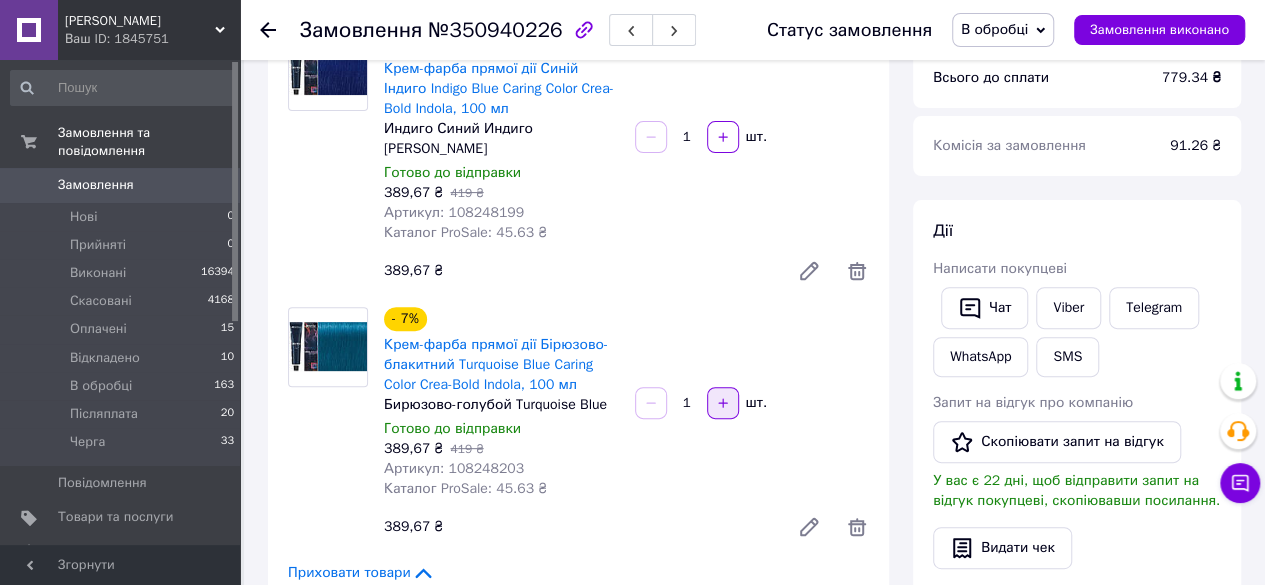 click 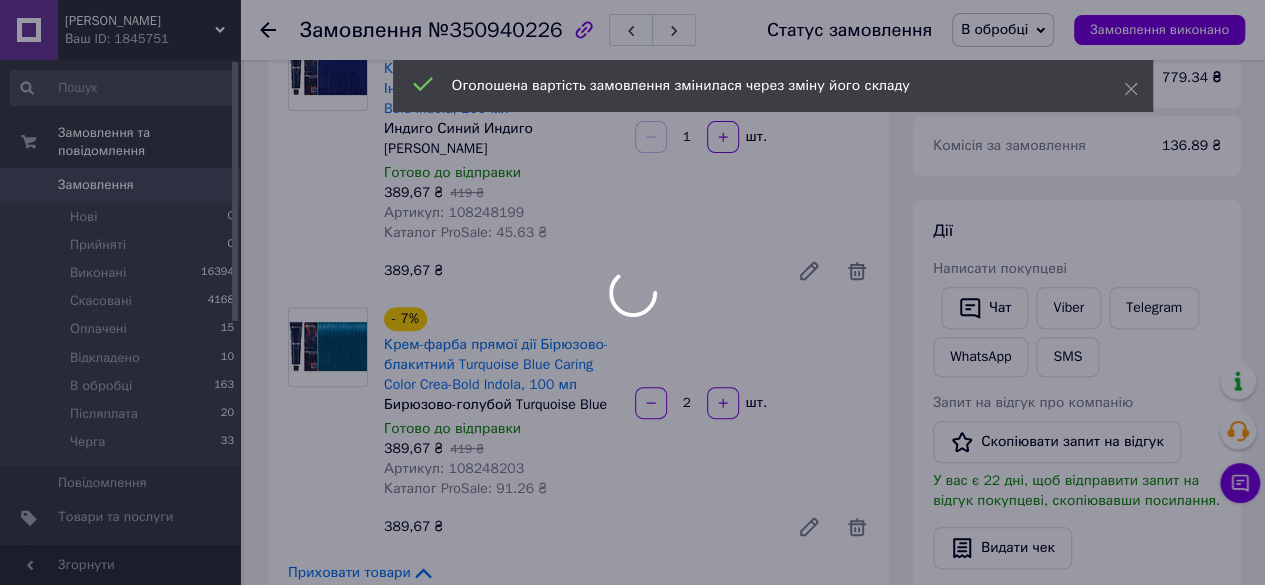 type on "2" 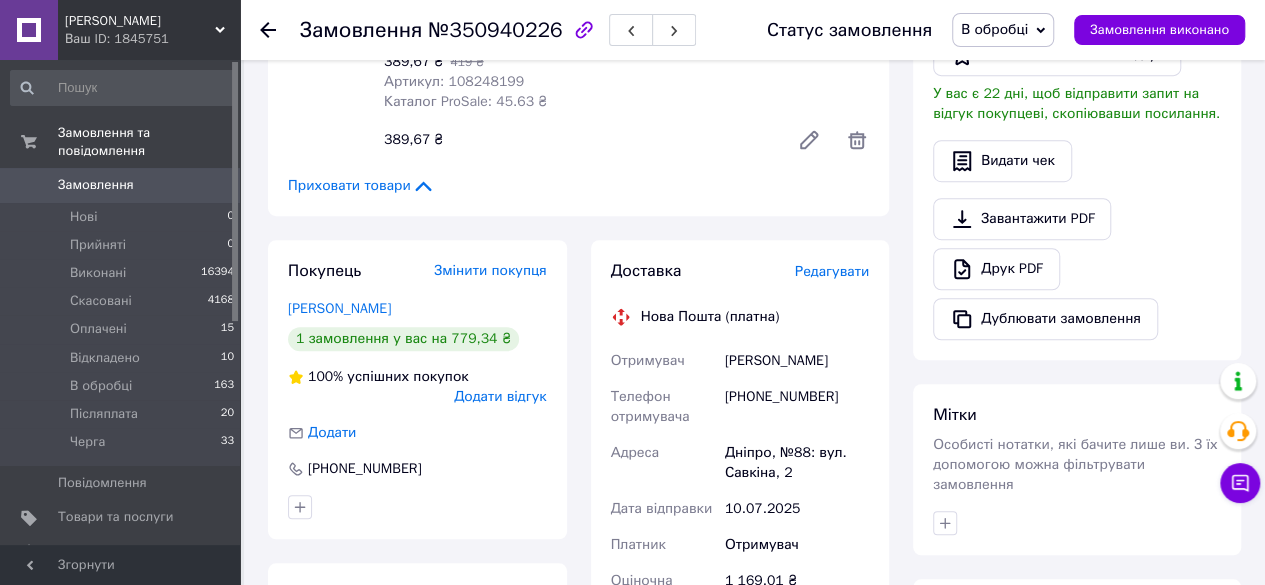 scroll, scrollTop: 600, scrollLeft: 0, axis: vertical 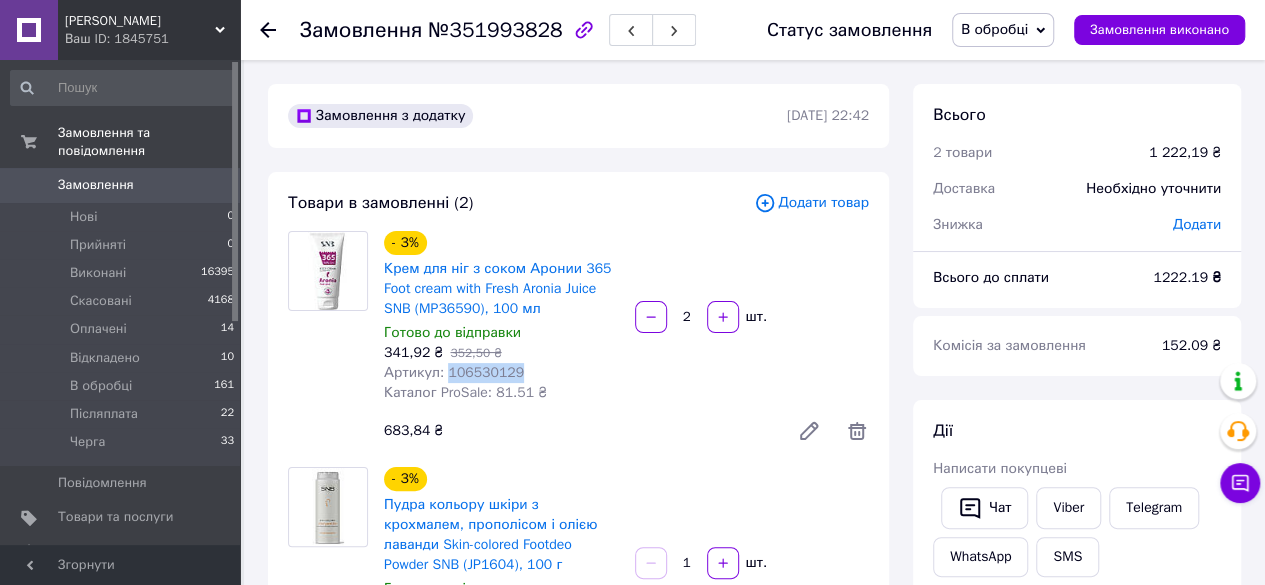 drag, startPoint x: 507, startPoint y: 377, endPoint x: 444, endPoint y: 377, distance: 63 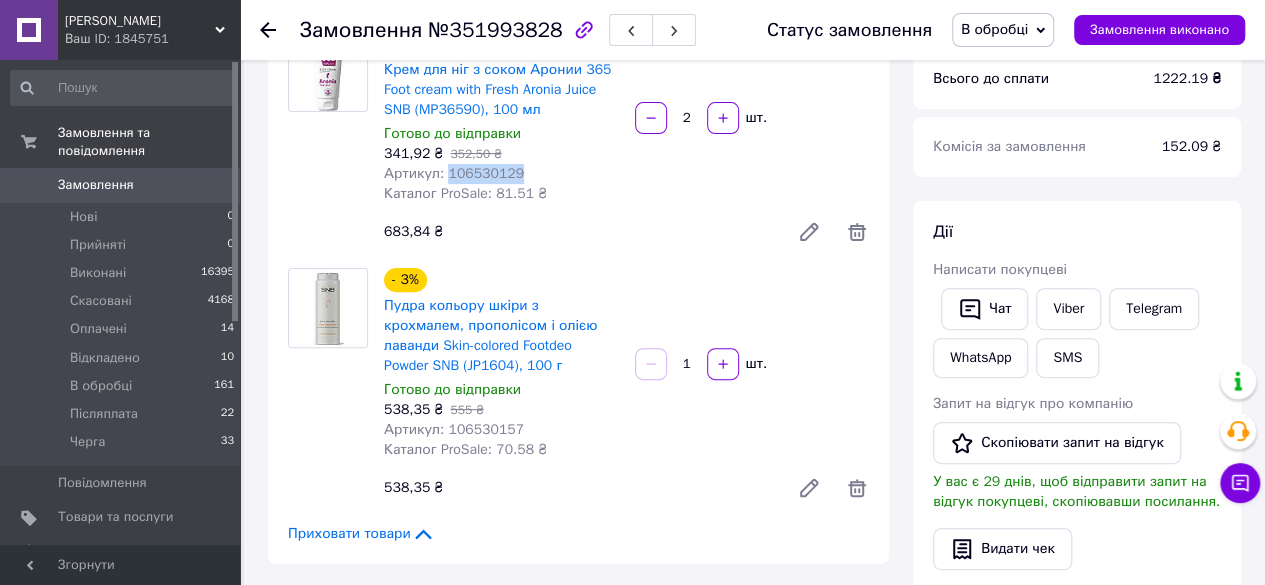 scroll, scrollTop: 200, scrollLeft: 0, axis: vertical 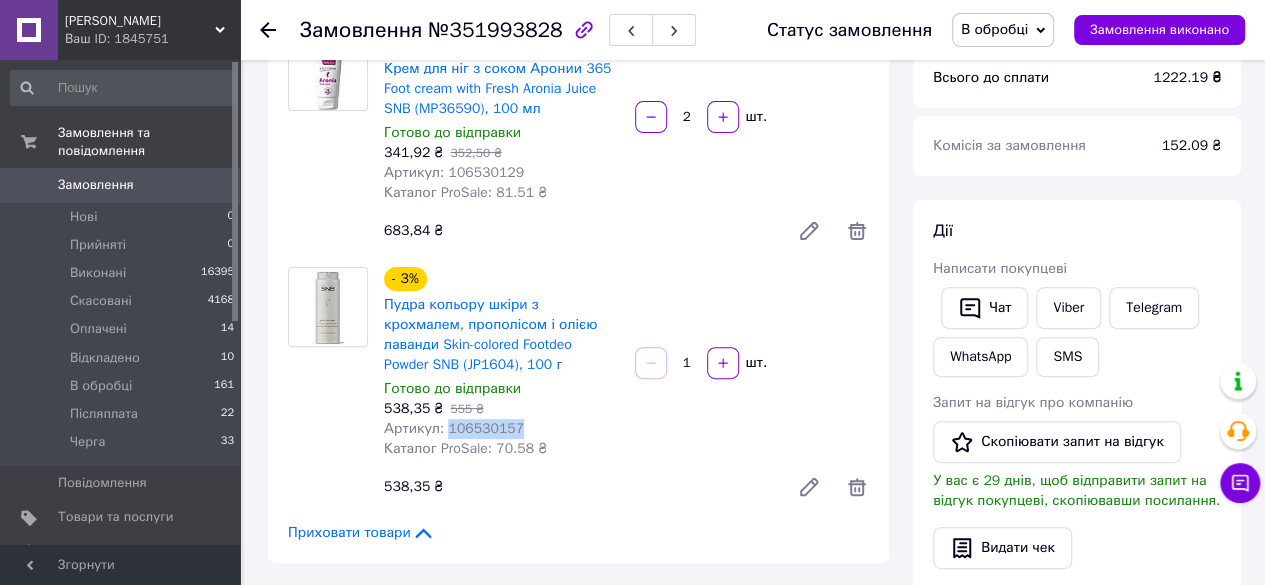 drag, startPoint x: 513, startPoint y: 434, endPoint x: 442, endPoint y: 433, distance: 71.00704 